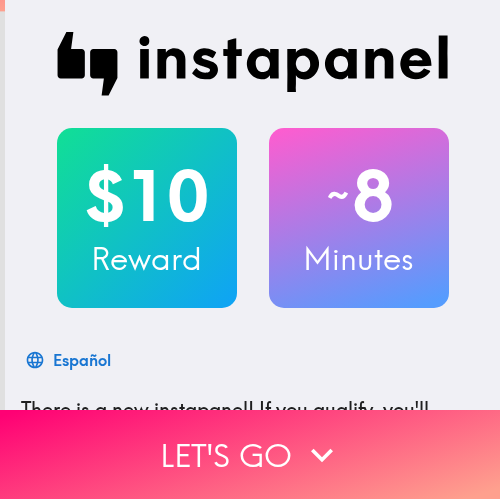 scroll, scrollTop: 0, scrollLeft: 0, axis: both 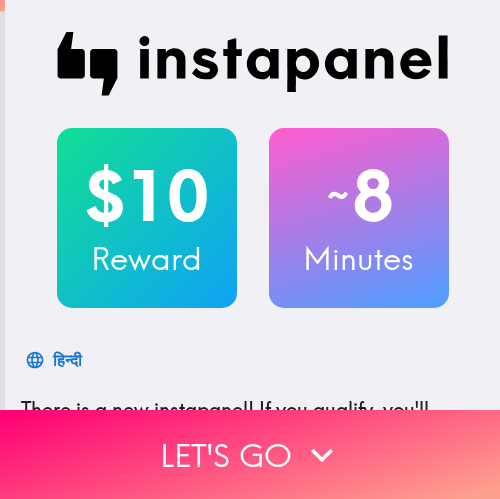 drag, startPoint x: 342, startPoint y: 14, endPoint x: 342, endPoint y: 36, distance: 22 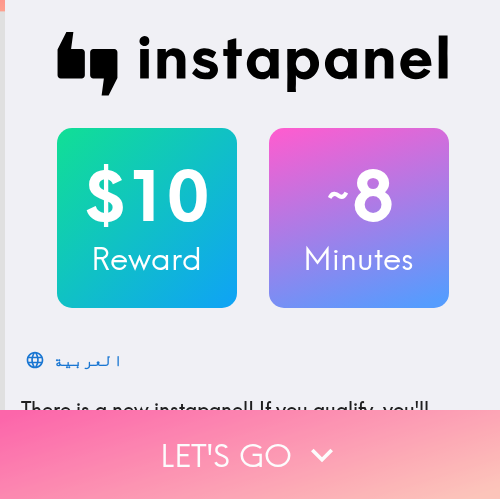 click on "Let's go" at bounding box center (250, 454) 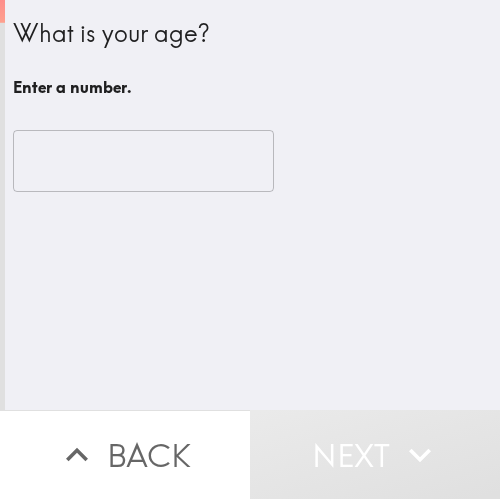 click on "​" at bounding box center (252, 161) 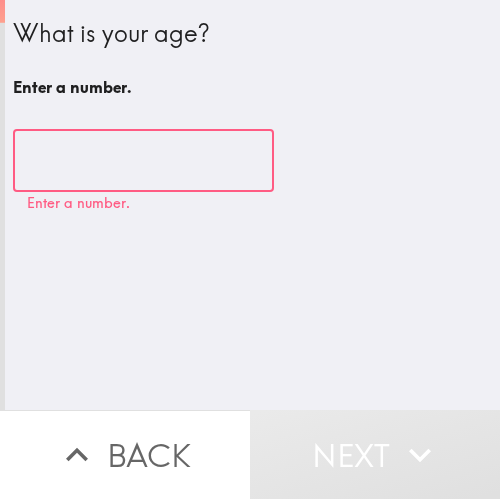 click at bounding box center [143, 161] 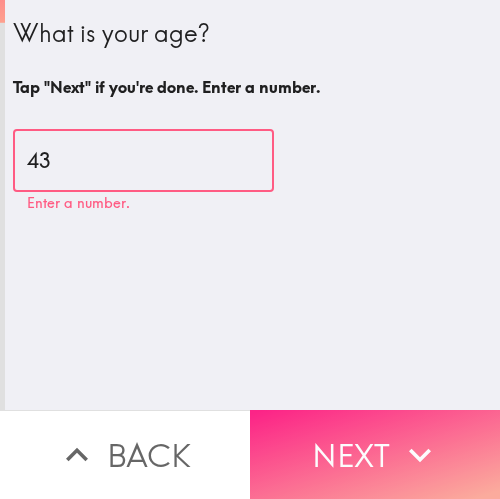 type on "43" 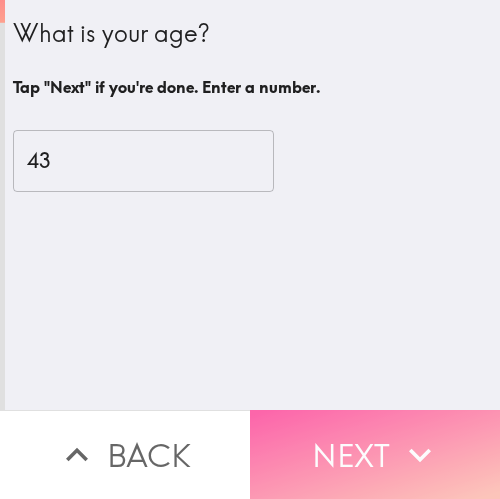 click 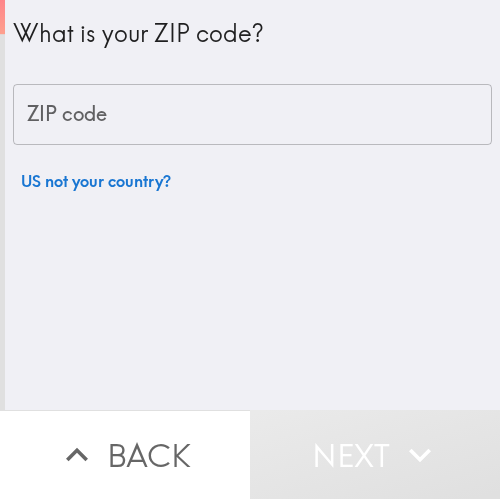 click on "ZIP code" at bounding box center (252, 115) 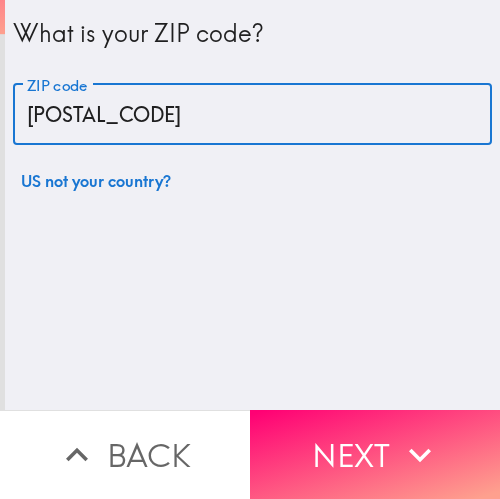 type on "32804" 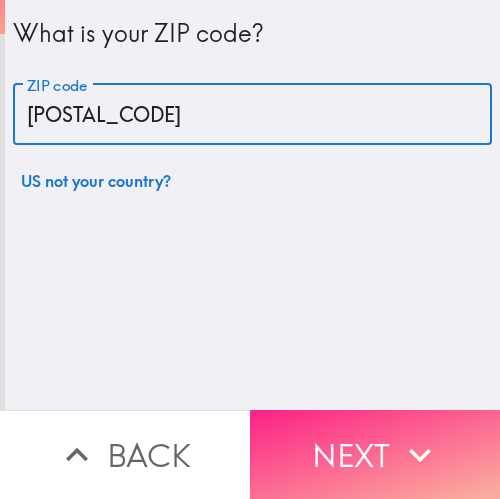 click on "Next" at bounding box center [375, 454] 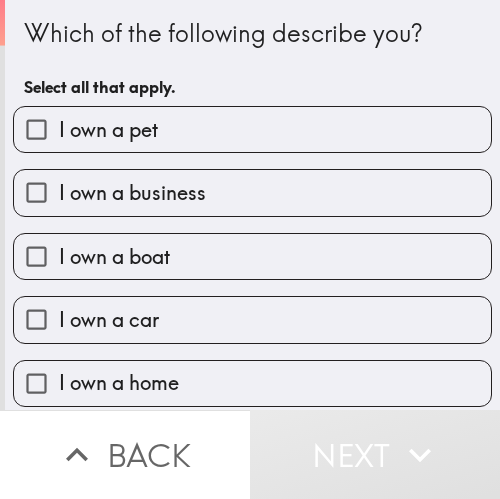 click on "Which of the following describe you? Select all that apply." at bounding box center (252, 61) 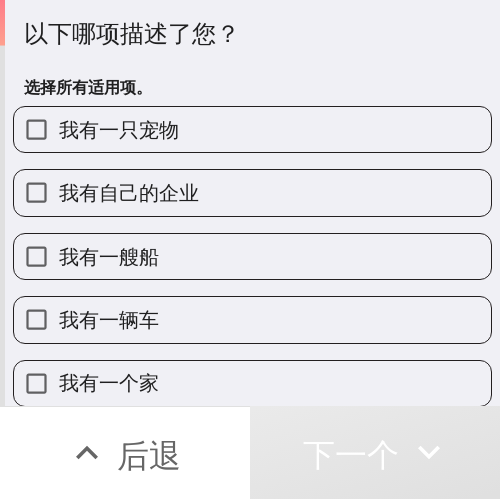 click on "我有自己的企业" at bounding box center [252, 192] 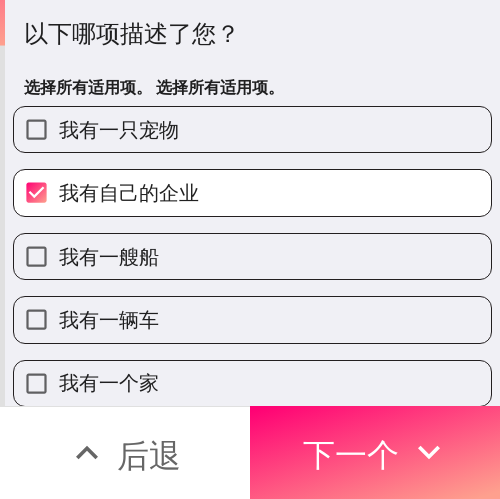 click on "以下哪项描述了您？" at bounding box center [252, 34] 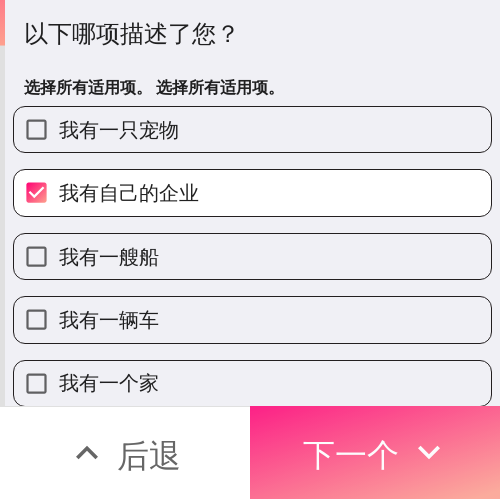 click on "下一个" at bounding box center [351, 455] 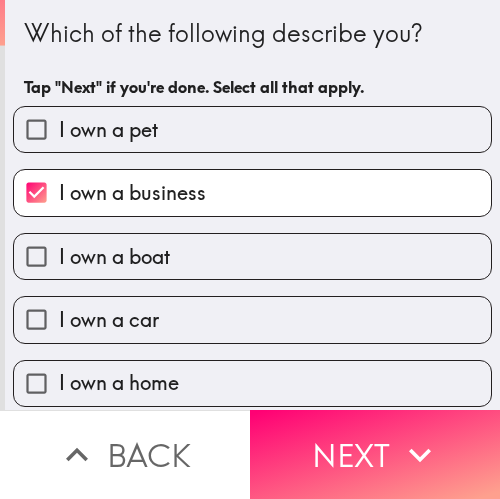 scroll, scrollTop: 0, scrollLeft: 0, axis: both 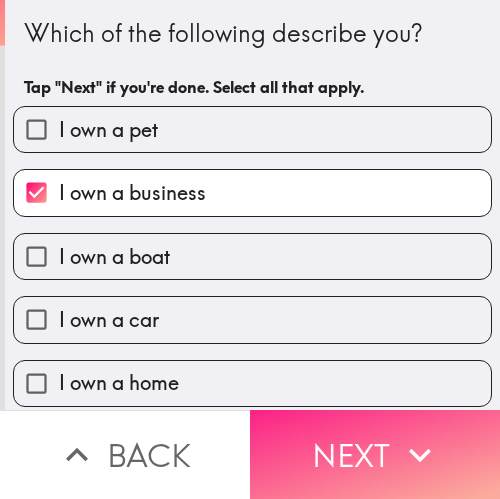 click 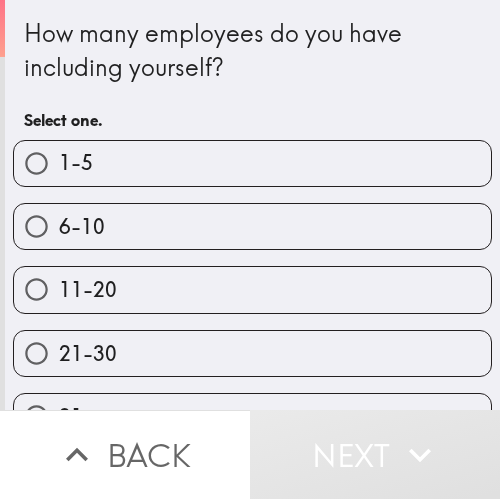 drag, startPoint x: 195, startPoint y: 172, endPoint x: 216, endPoint y: 173, distance: 21.023796 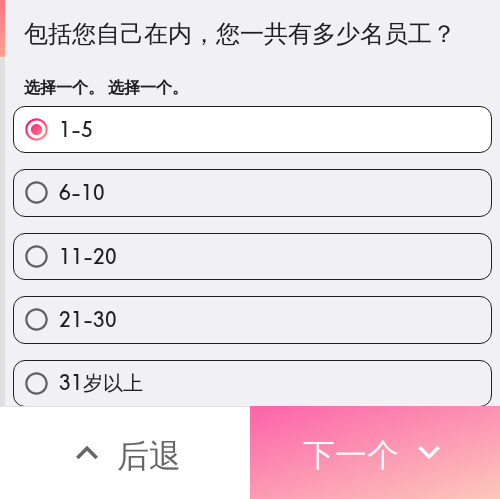 click on "下一个" at bounding box center [351, 455] 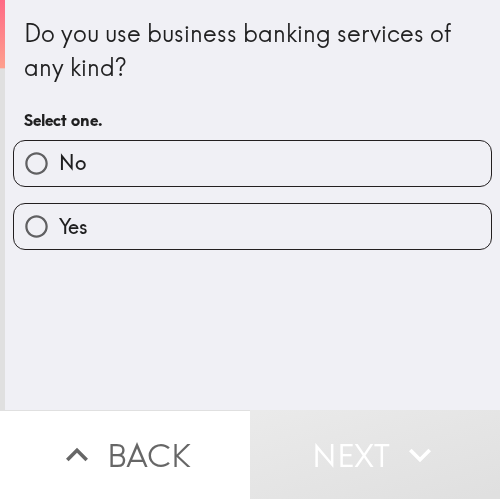 scroll, scrollTop: 0, scrollLeft: 0, axis: both 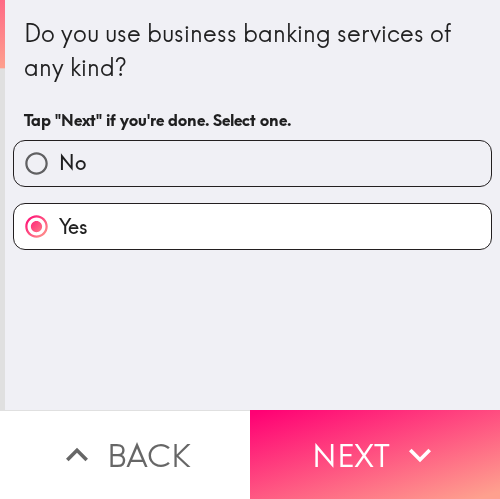 click on "Next" at bounding box center [375, 454] 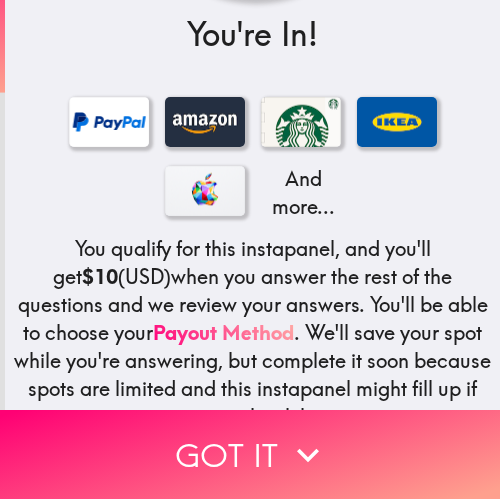 scroll, scrollTop: 444, scrollLeft: 0, axis: vertical 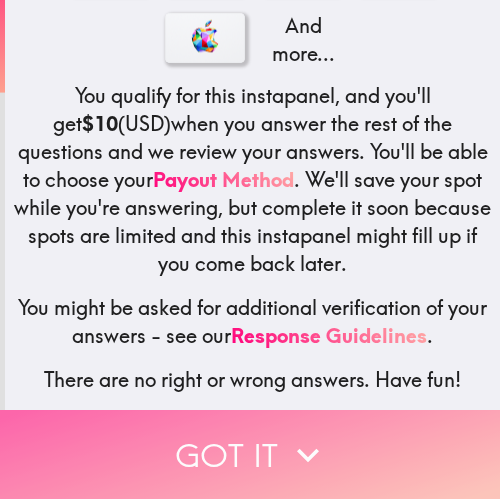 click on "Got it" at bounding box center (250, 454) 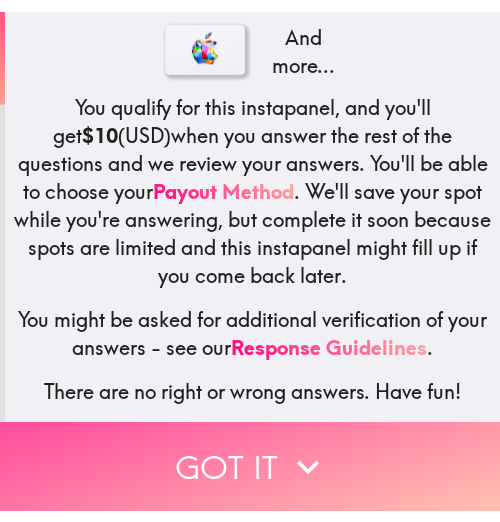 scroll, scrollTop: 0, scrollLeft: 0, axis: both 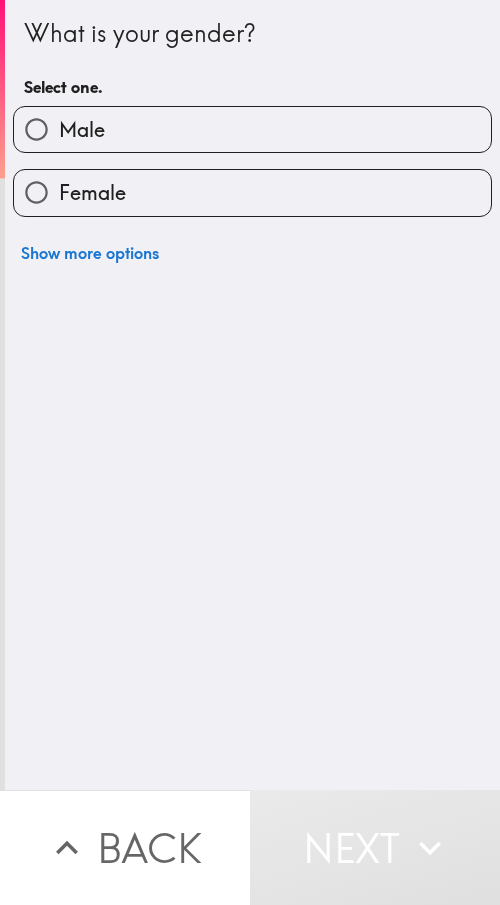 drag, startPoint x: 145, startPoint y: 190, endPoint x: 155, endPoint y: 184, distance: 11.661903 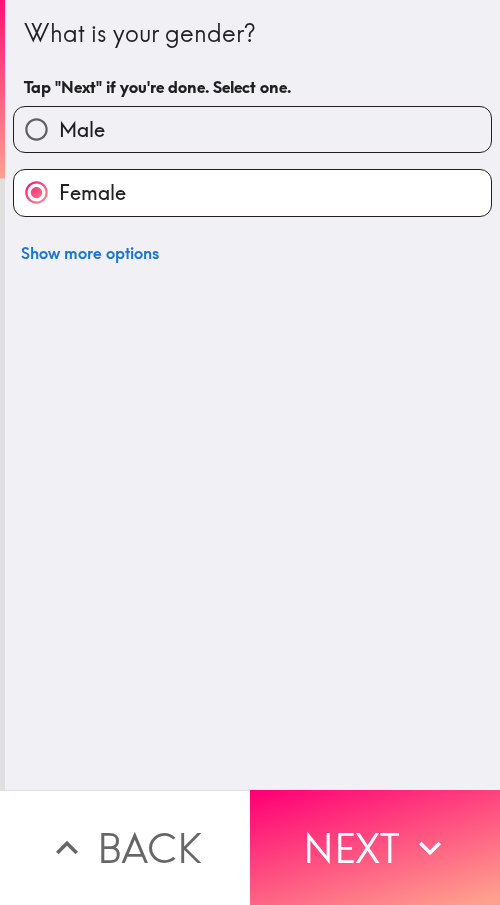 click on "Show more options" at bounding box center [244, 245] 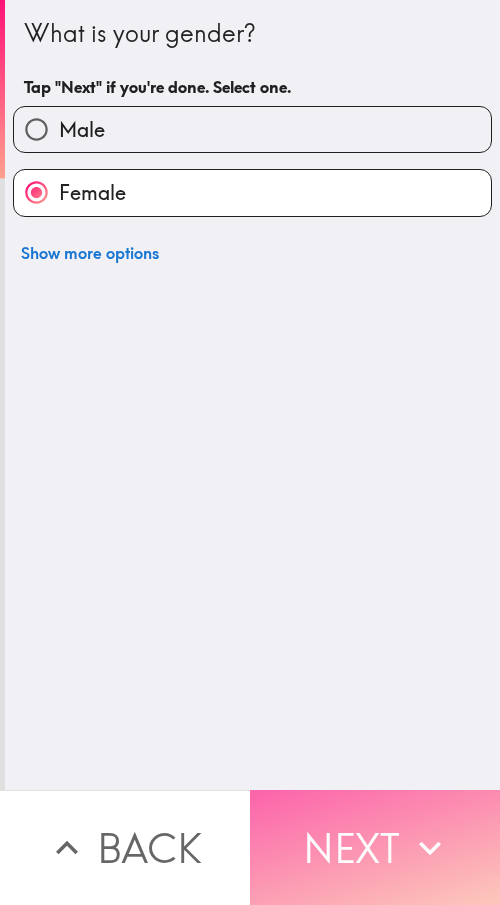 click on "Next" at bounding box center (375, 847) 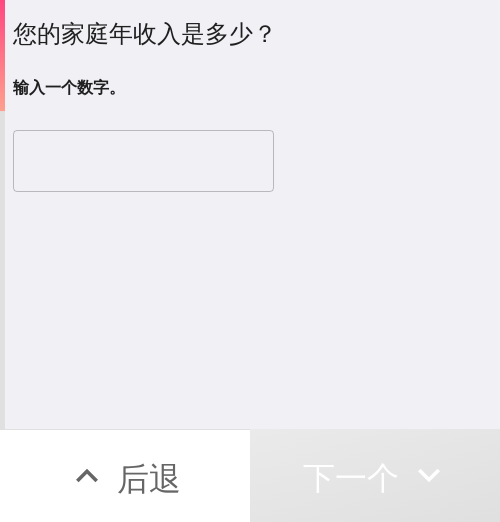 click at bounding box center [143, 161] 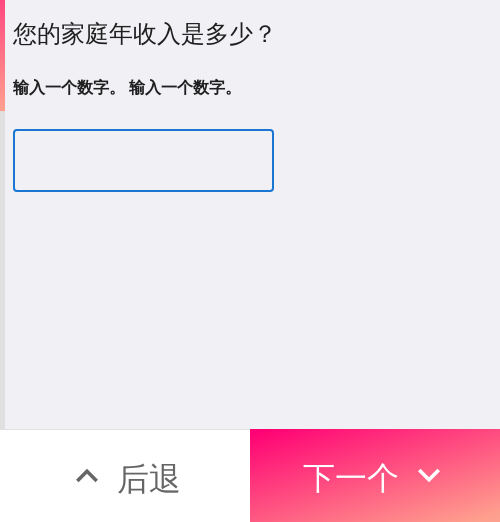 type on "[NUMBER]" 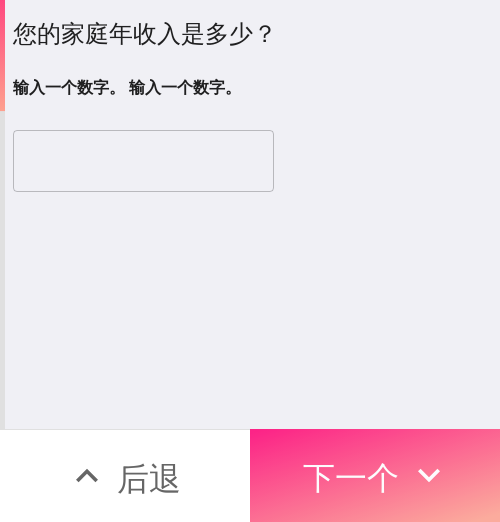drag, startPoint x: 307, startPoint y: 143, endPoint x: 285, endPoint y: 444, distance: 301.80292 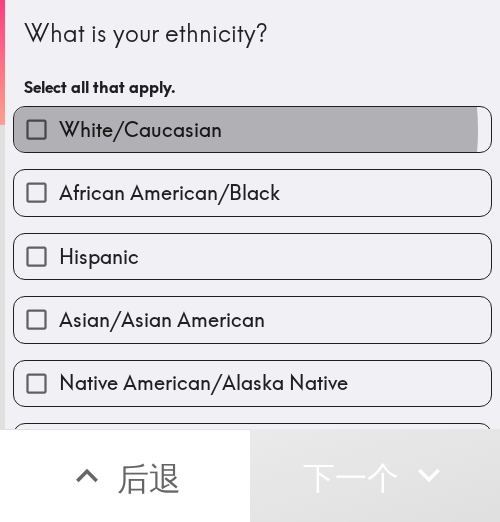click on "White/Caucasian" at bounding box center (140, 130) 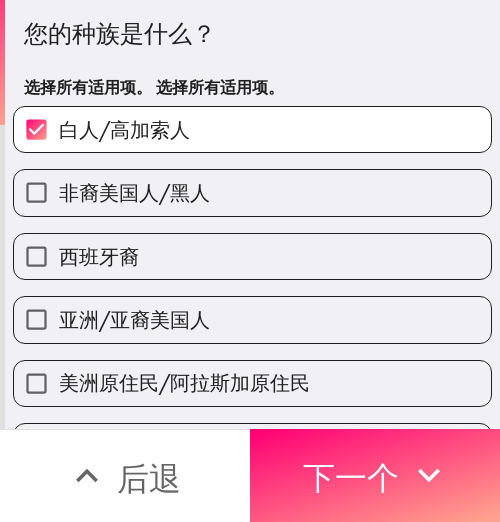 drag, startPoint x: 269, startPoint y: 53, endPoint x: 278, endPoint y: 109, distance: 56.718605 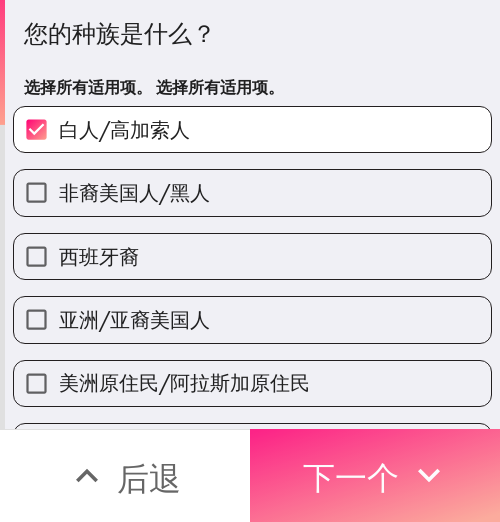 click on "下一个" at bounding box center (351, 478) 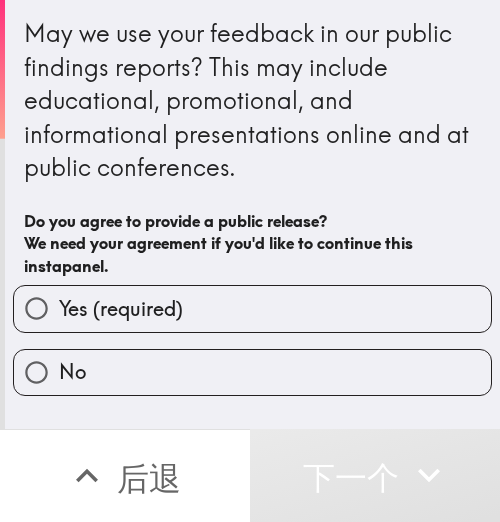 click on "Yes (required)" at bounding box center (252, 308) 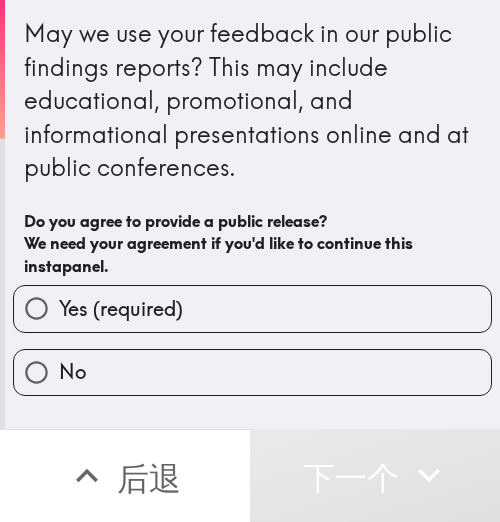 radio on "true" 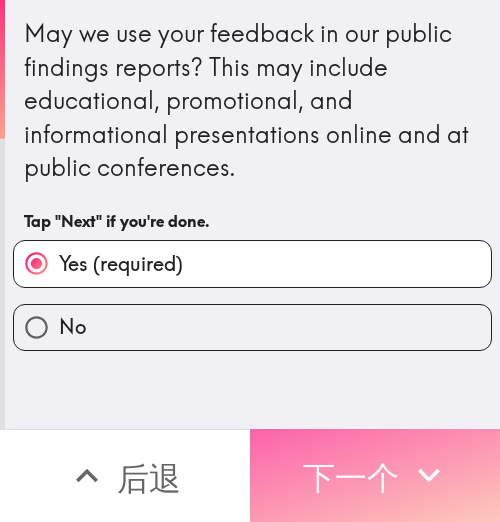 click 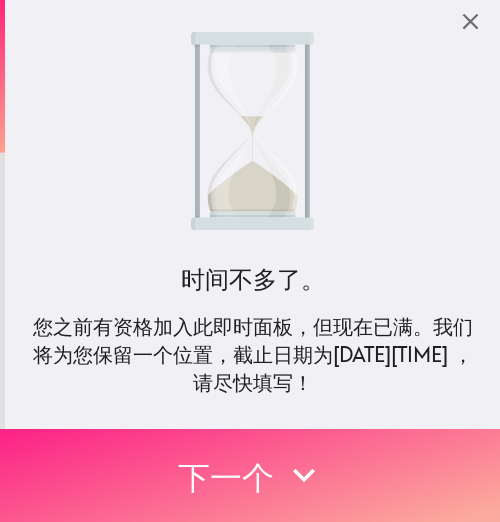 drag, startPoint x: 313, startPoint y: 456, endPoint x: 469, endPoint y: 457, distance: 156.0032 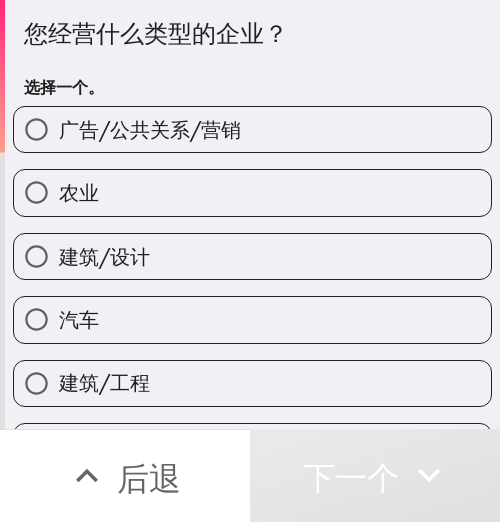 click on "您经营什么类型的企业？ 选择一个。" at bounding box center (252, 61) 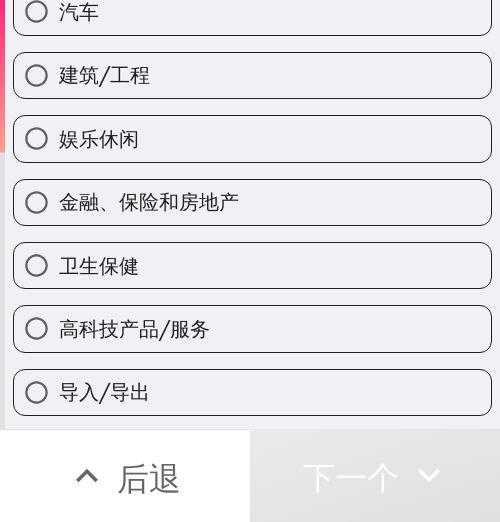 scroll, scrollTop: 400, scrollLeft: 0, axis: vertical 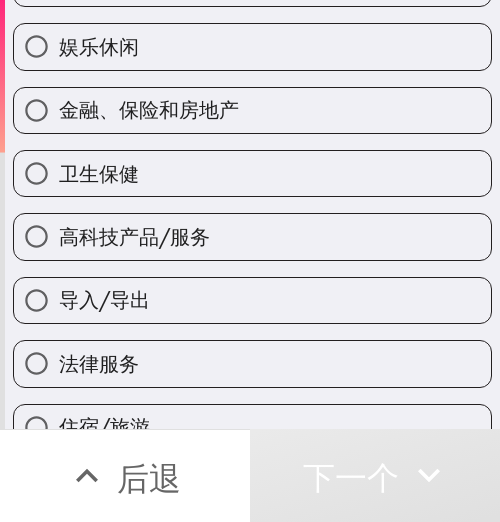 click on "卫生保健" at bounding box center [252, 173] 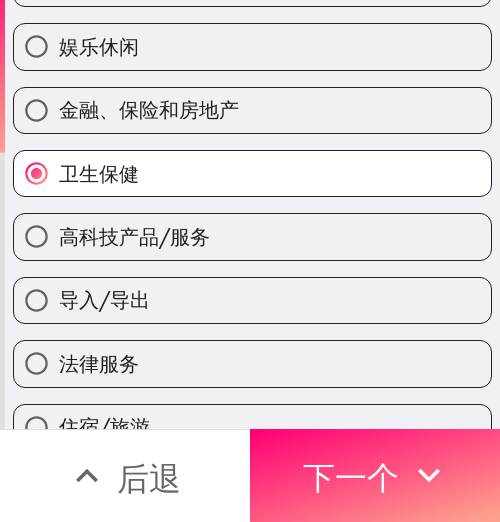 click on "高科技产品/服务" at bounding box center [134, 236] 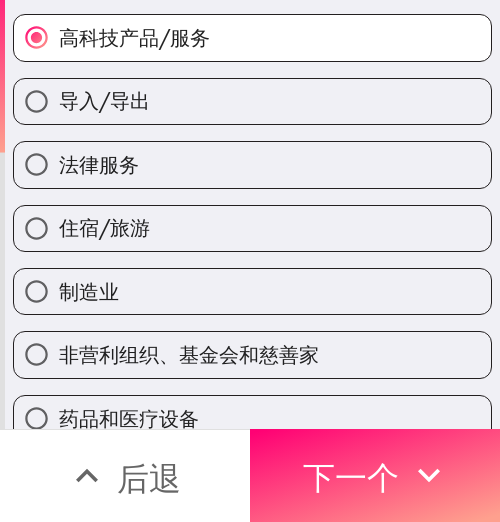 scroll, scrollTop: 600, scrollLeft: 0, axis: vertical 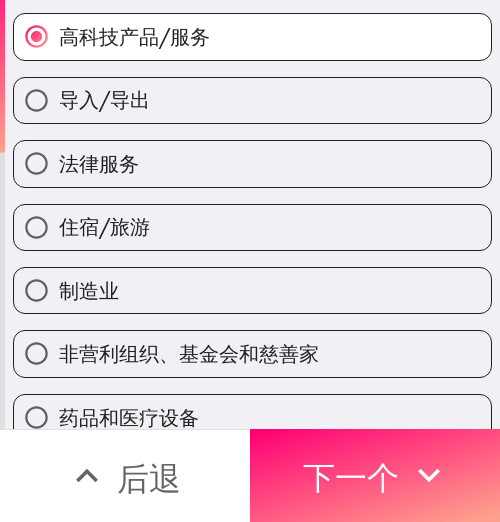 click on "住宿/旅游" at bounding box center (252, 227) 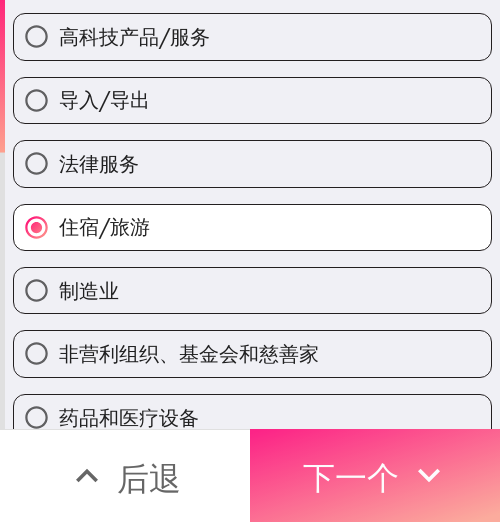 click on "下一个" at bounding box center (375, 475) 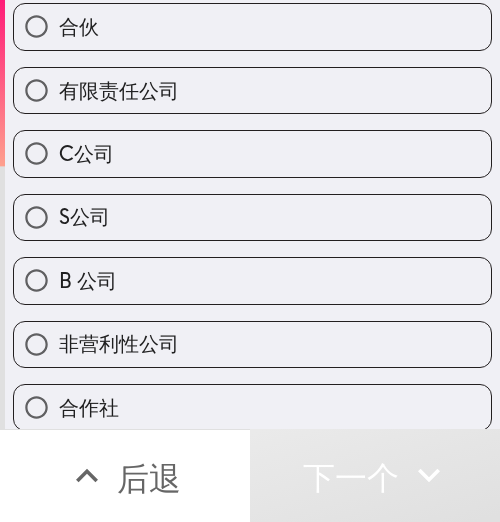 scroll, scrollTop: 47, scrollLeft: 0, axis: vertical 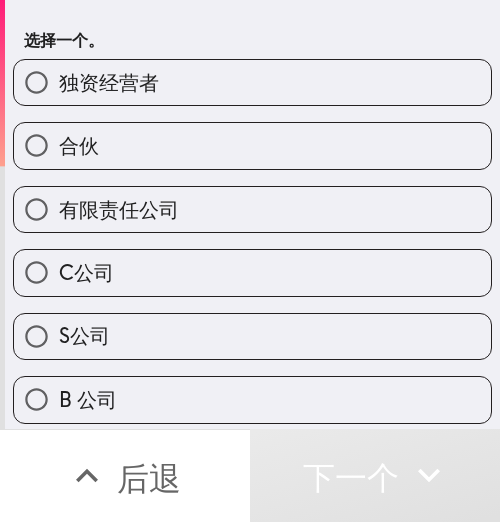 drag, startPoint x: 164, startPoint y: 134, endPoint x: 182, endPoint y: 129, distance: 18.681541 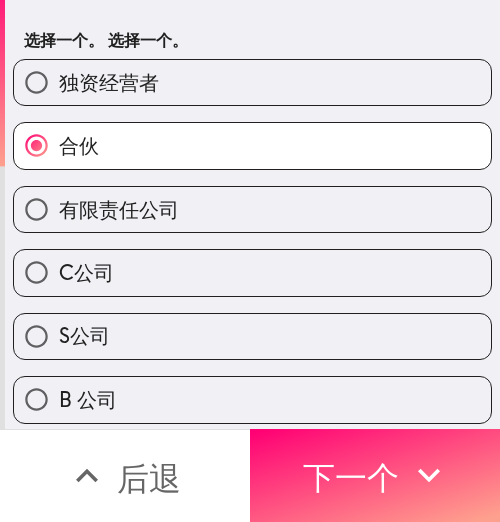 click on "您的企业的所有权结构是怎样的？ 选择一个。   选择一个。" at bounding box center (252, 14) 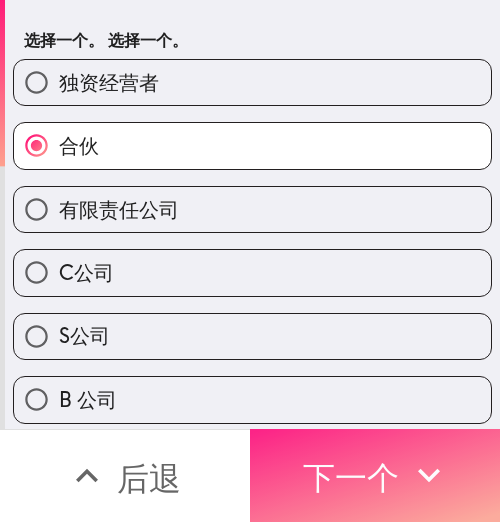 click on "下一个" at bounding box center (351, 478) 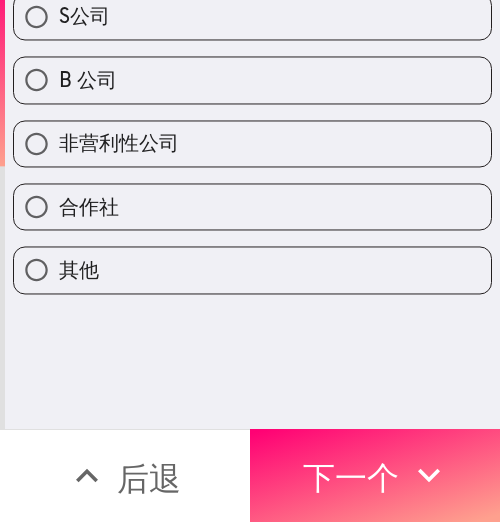 scroll, scrollTop: 0, scrollLeft: 0, axis: both 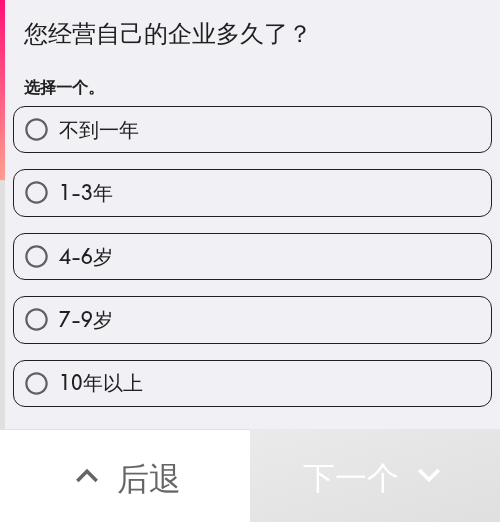 click on "1-3年" at bounding box center [252, 192] 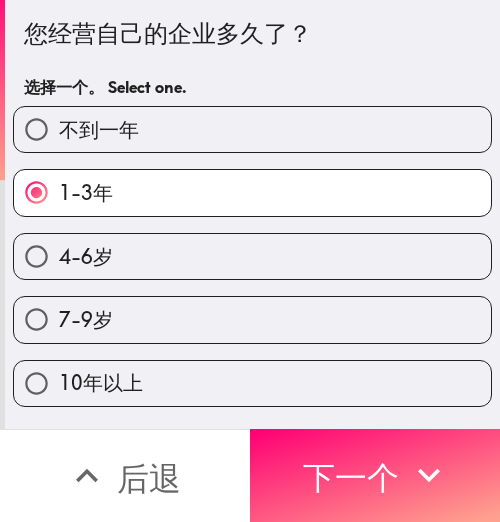 click on "4-6岁" at bounding box center (252, 256) 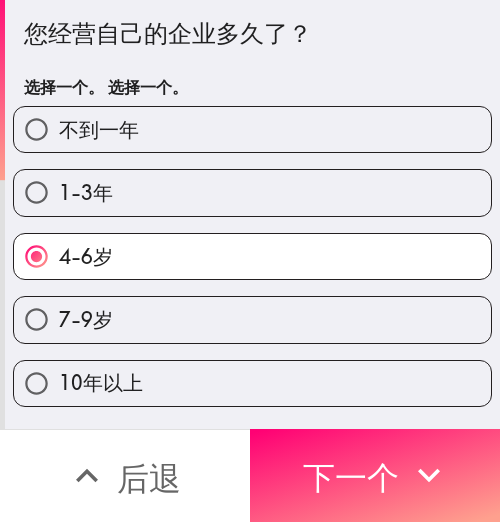 click on "您经营自己的企业多久了？" at bounding box center [252, 34] 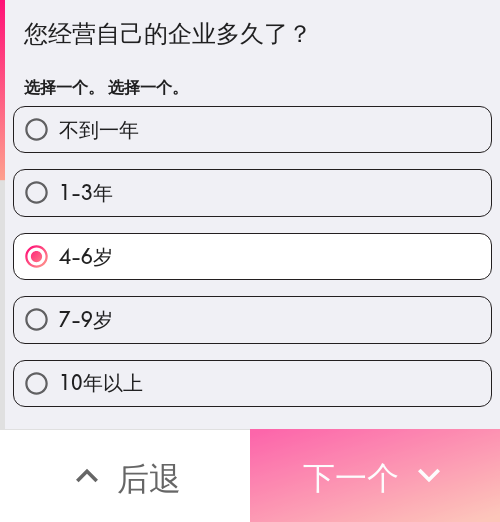click on "下一个" at bounding box center [351, 475] 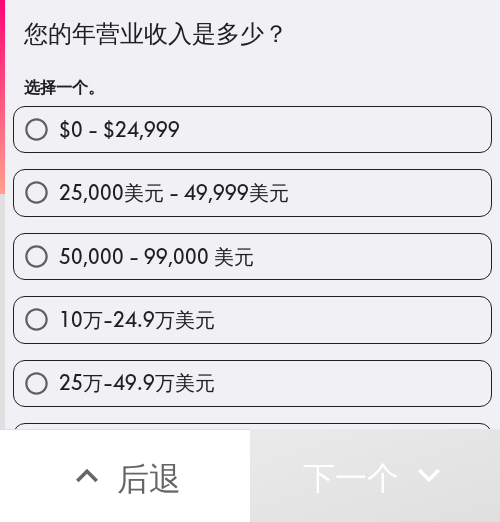 click on "$0 - $24,999 25,000美元 - 49,999美元 50,000 - 99,000 美元 10万-24.9万美元 25万-49.9万美元 50万-74.9万美元 75万-99.9万美元 100万美元以上" at bounding box center [244, 343] 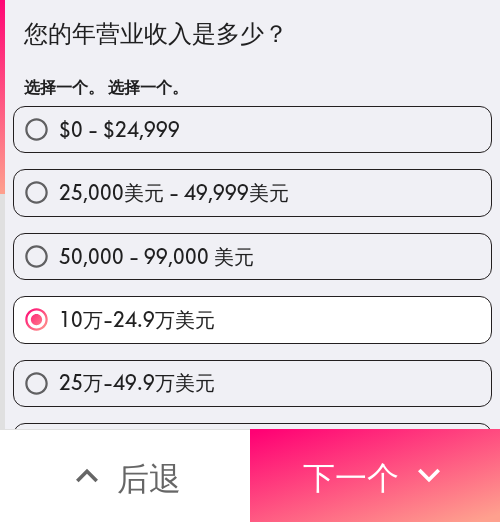 click on "$0 - $24,999" at bounding box center (244, 121) 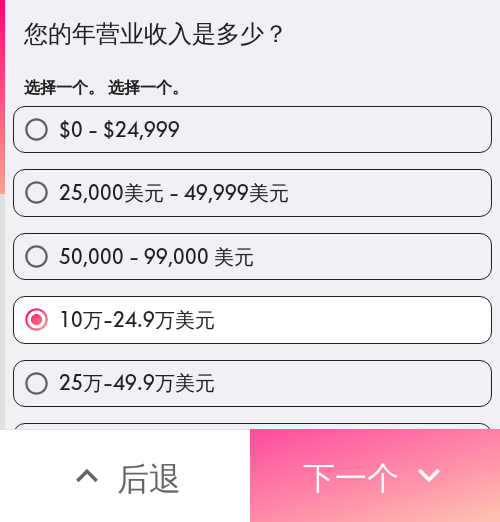 drag, startPoint x: 367, startPoint y: 442, endPoint x: 28, endPoint y: 265, distance: 382.42645 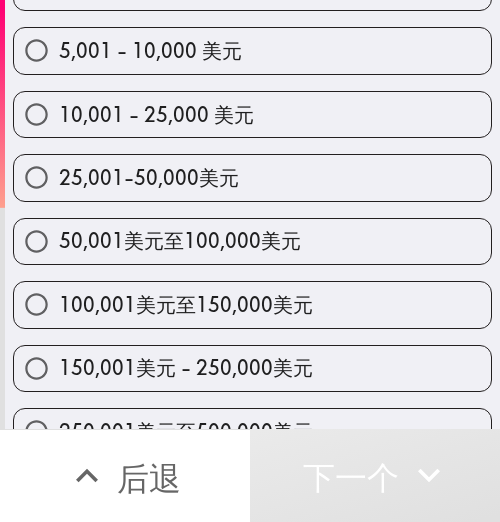 scroll, scrollTop: 310, scrollLeft: 0, axis: vertical 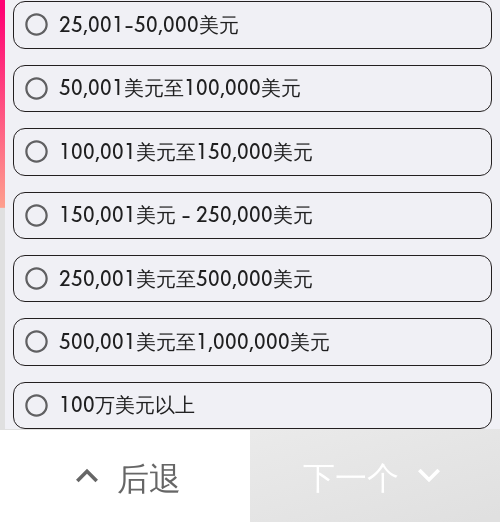 click on "150,001美元 - 250,000美元" at bounding box center (186, 214) 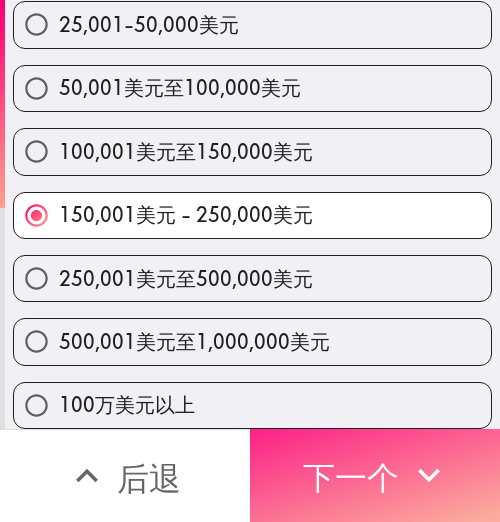click on "下一个" at bounding box center (351, 478) 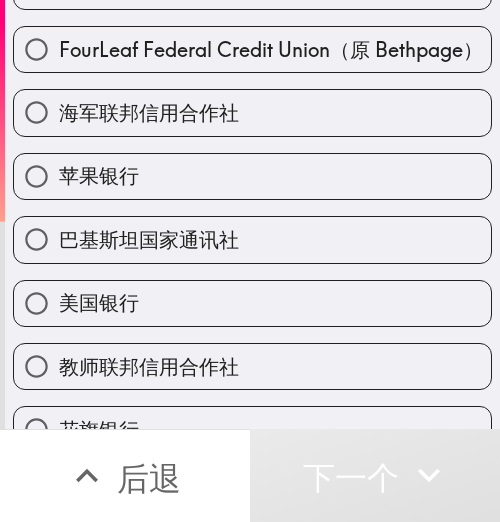 scroll, scrollTop: 173, scrollLeft: 0, axis: vertical 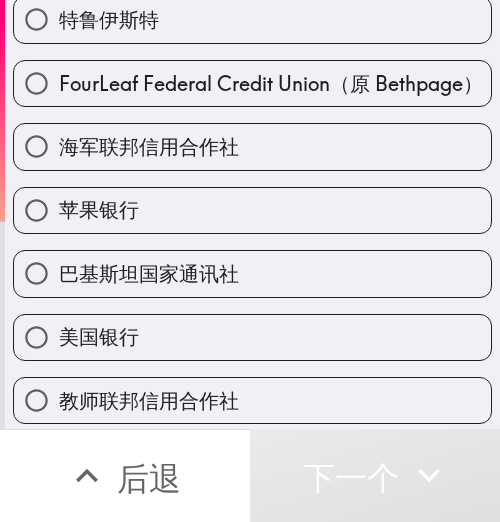 click on "美国银行" at bounding box center (252, 337) 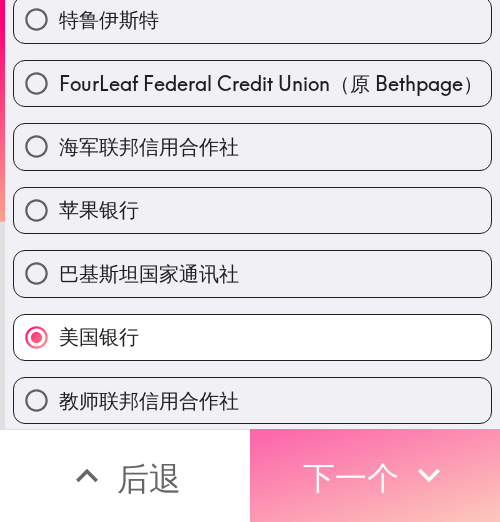 click on "下一个" at bounding box center (351, 478) 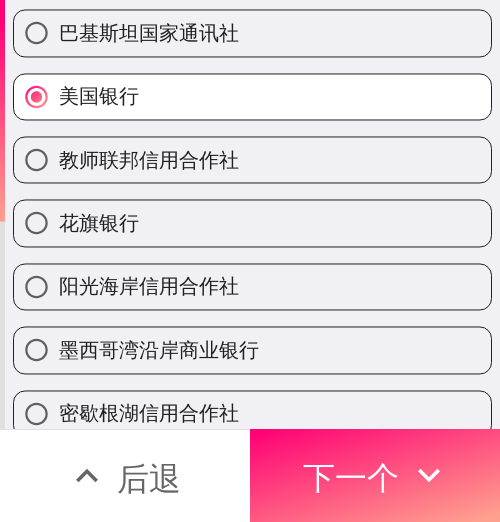 scroll, scrollTop: 0, scrollLeft: 0, axis: both 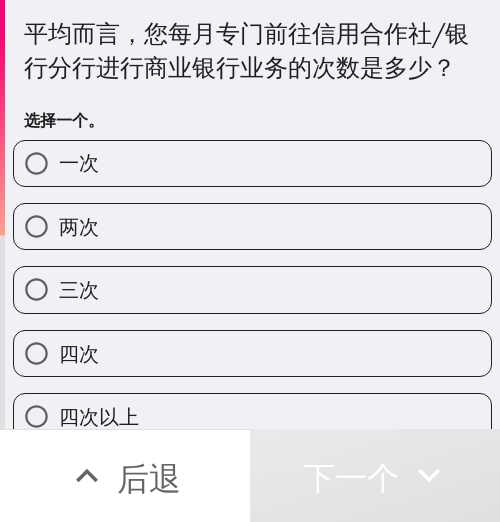 drag, startPoint x: 116, startPoint y: 387, endPoint x: 193, endPoint y: 356, distance: 83.00603 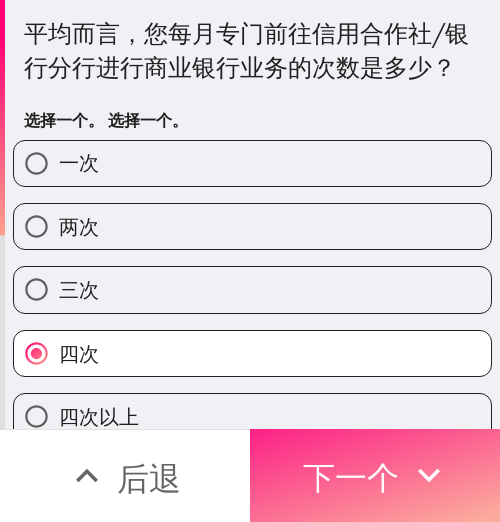 drag, startPoint x: 395, startPoint y: 463, endPoint x: 475, endPoint y: 463, distance: 80 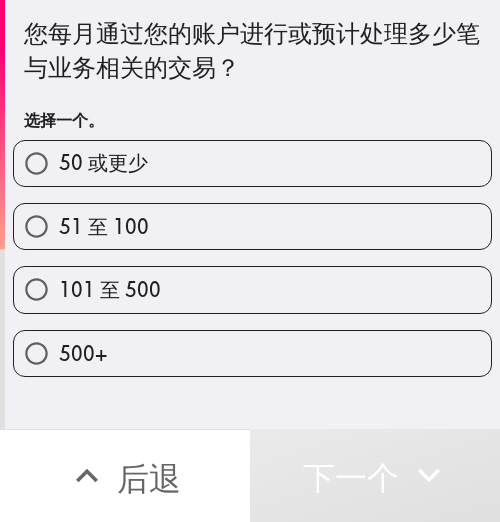 click on "101 至 500" at bounding box center [252, 289] 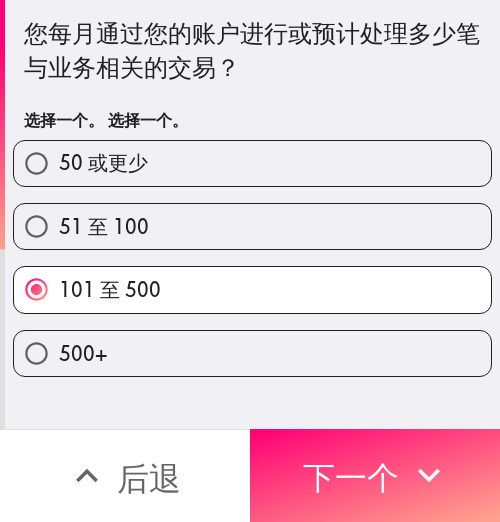 drag, startPoint x: 320, startPoint y: 100, endPoint x: 334, endPoint y: 155, distance: 56.753853 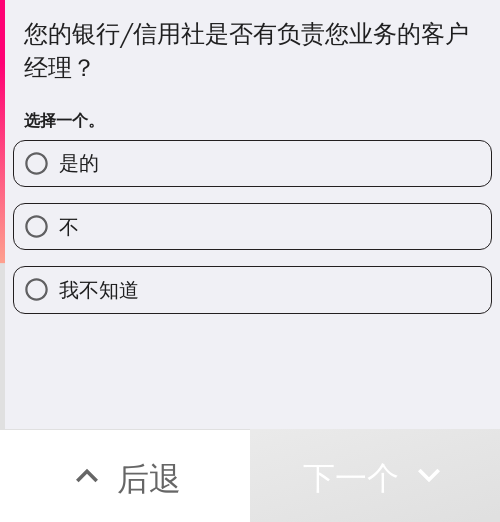 drag, startPoint x: 138, startPoint y: 172, endPoint x: 469, endPoint y: 172, distance: 331 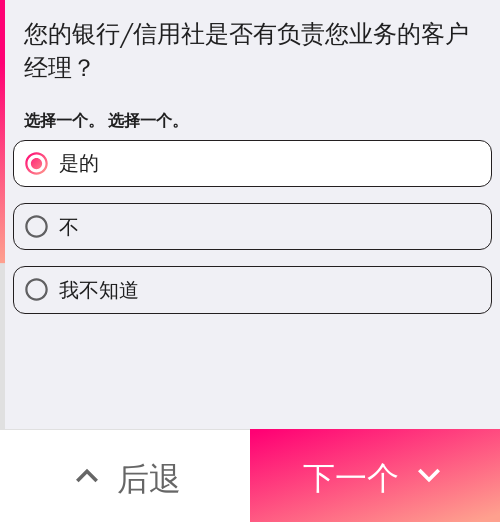 drag, startPoint x: 392, startPoint y: 89, endPoint x: 405, endPoint y: 91, distance: 13.152946 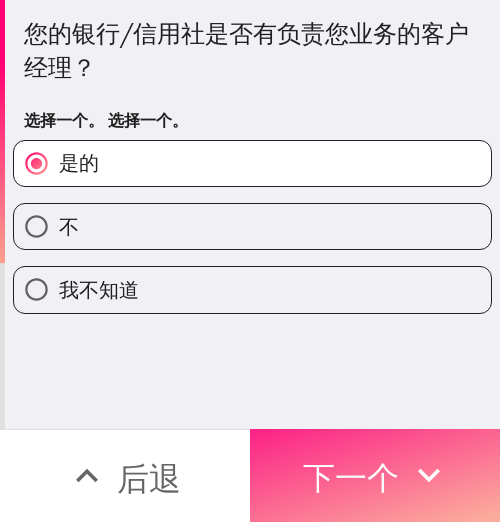 drag, startPoint x: 293, startPoint y: 465, endPoint x: 441, endPoint y: 464, distance: 148.00337 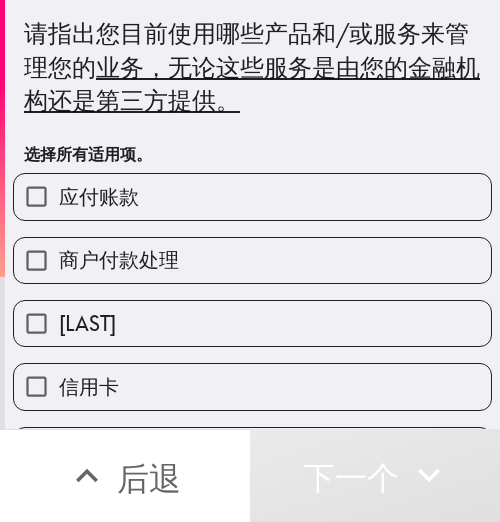 click on "应付账款" at bounding box center (99, 196) 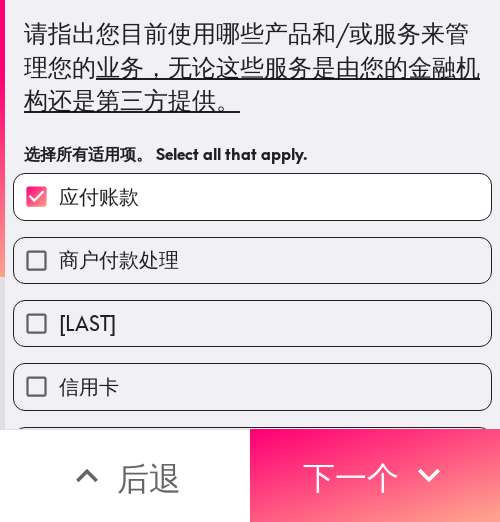 click on "[LAST]" at bounding box center [252, 323] 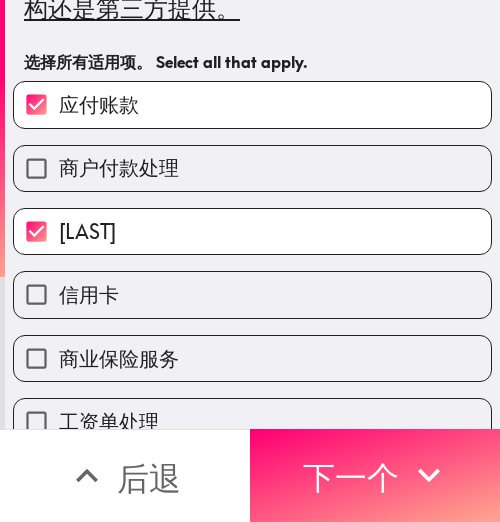 scroll, scrollTop: 200, scrollLeft: 0, axis: vertical 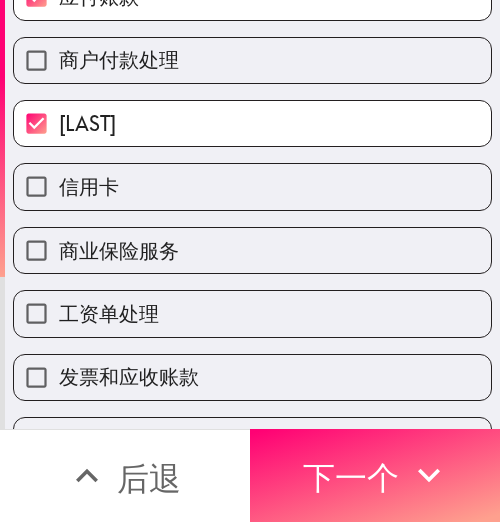 click on "信用卡" at bounding box center [252, 186] 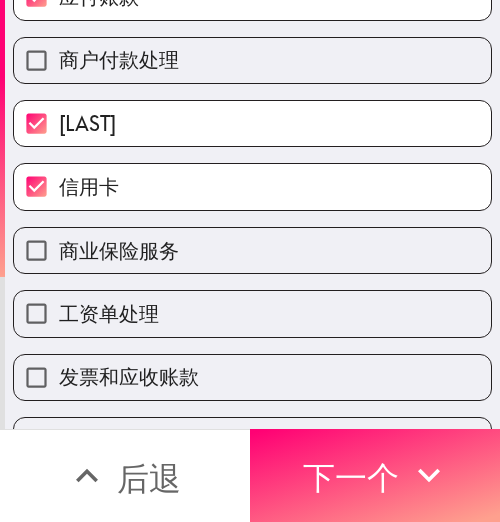 click on "[LAST]" at bounding box center (252, 123) 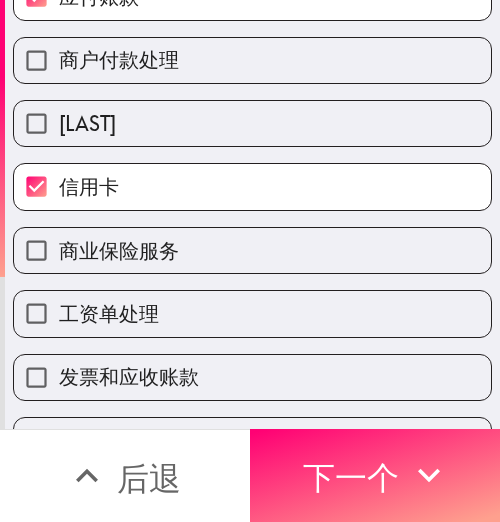 click on "工资单处理" at bounding box center (252, 313) 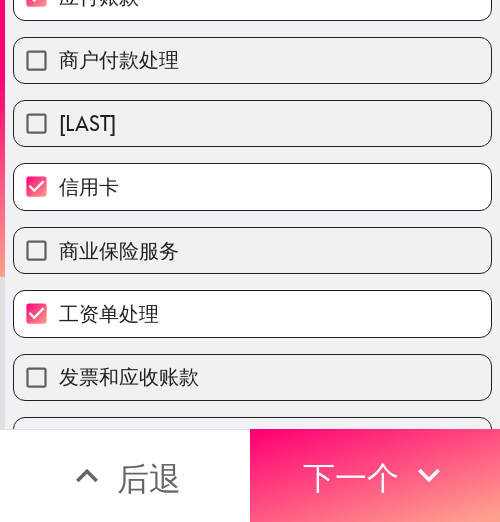 click on "商业保险服务" at bounding box center [252, 250] 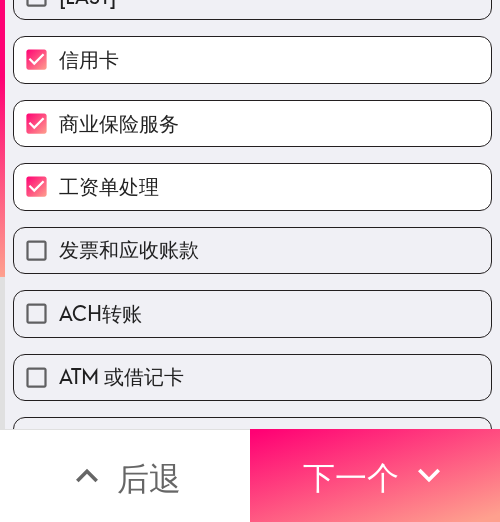scroll, scrollTop: 500, scrollLeft: 0, axis: vertical 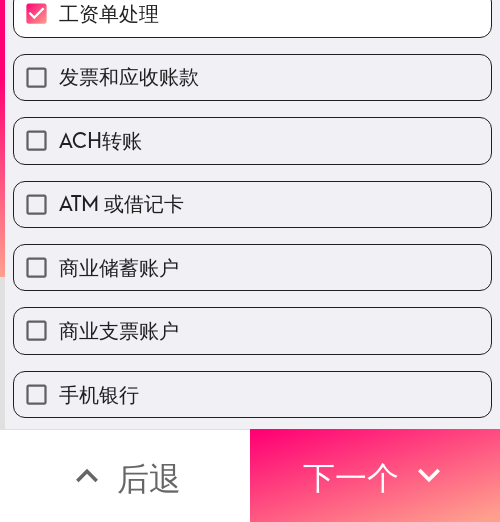 click on "商业储蓄账户" at bounding box center (252, 267) 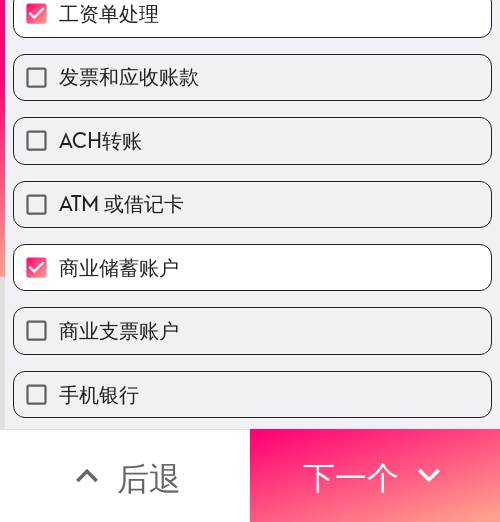 drag, startPoint x: 174, startPoint y: 306, endPoint x: 167, endPoint y: 332, distance: 26.925823 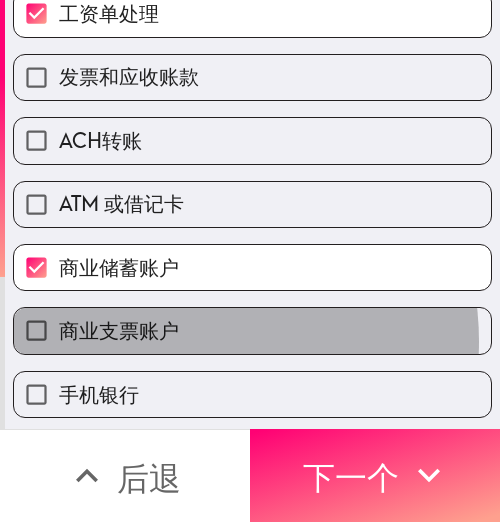 click on "商业支票账户" at bounding box center (119, 330) 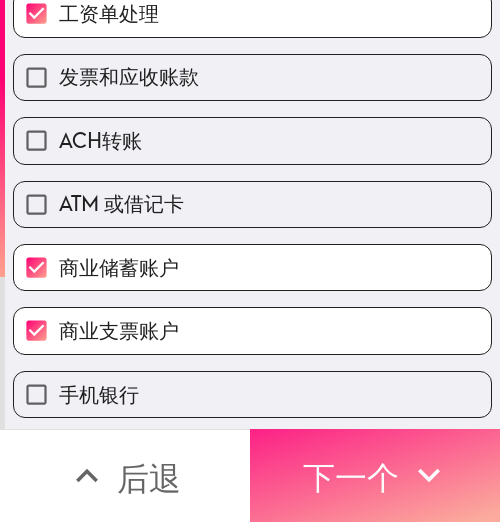 click on "下一个" at bounding box center (351, 478) 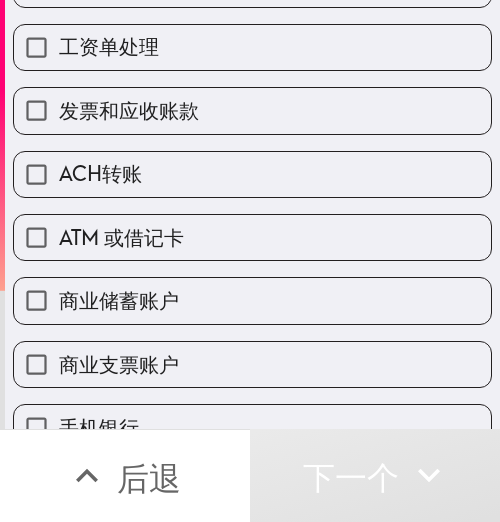 scroll, scrollTop: 33, scrollLeft: 0, axis: vertical 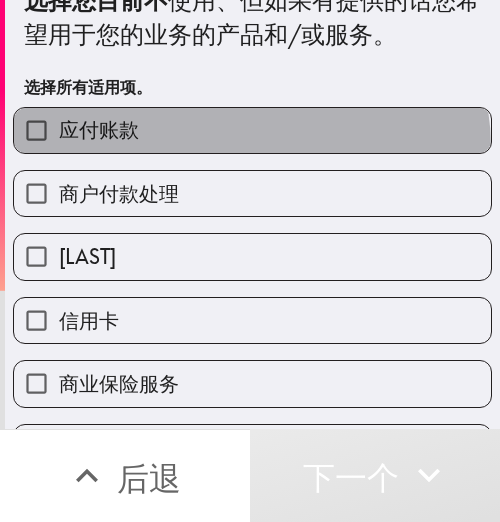 click on "应付账款" at bounding box center [252, 130] 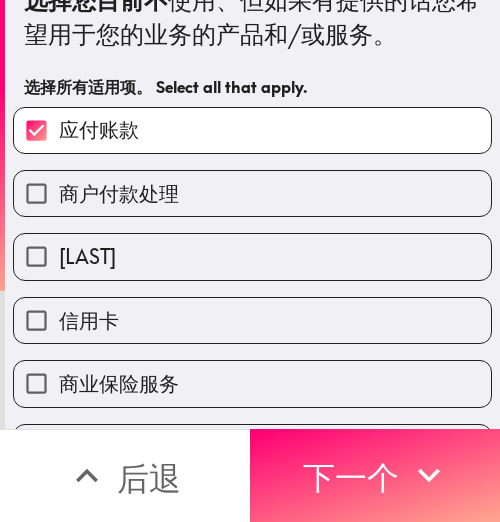 click on "[LAST]" at bounding box center [252, 256] 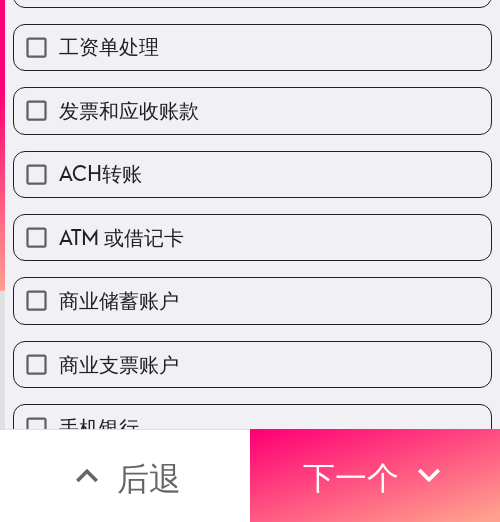 click on "ATM 或借记卡" at bounding box center (252, 237) 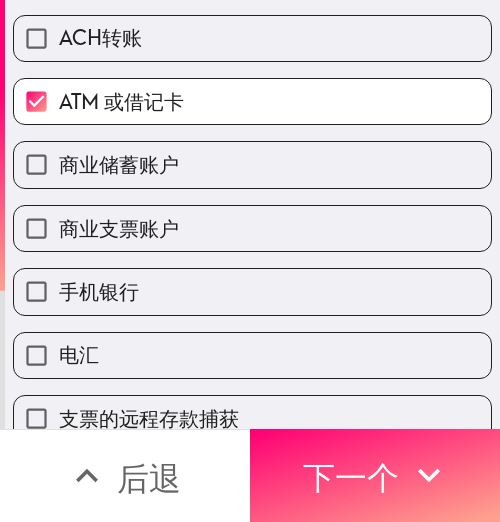 scroll, scrollTop: 798, scrollLeft: 0, axis: vertical 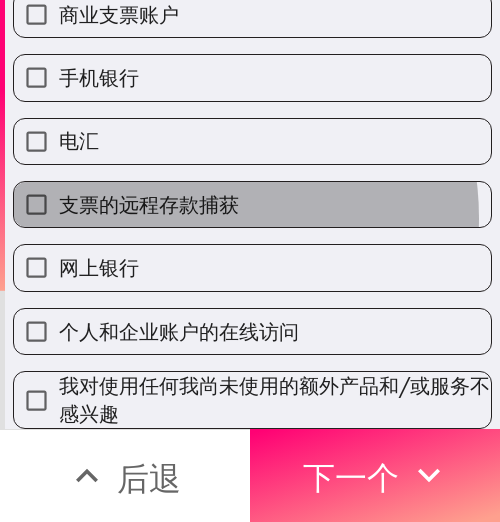 click on "支票的远程存款捕获" at bounding box center [149, 205] 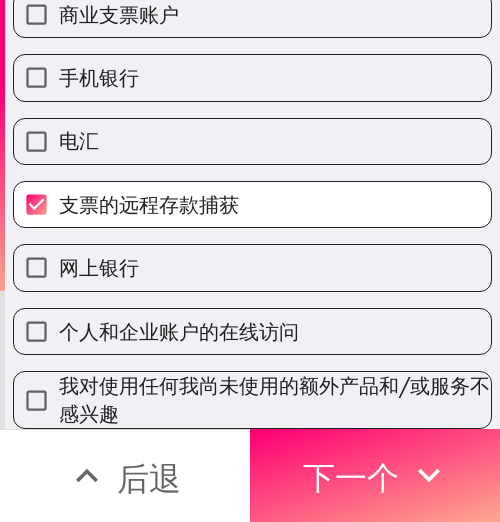 click on "个人和企业账户的在线访问" at bounding box center [244, 323] 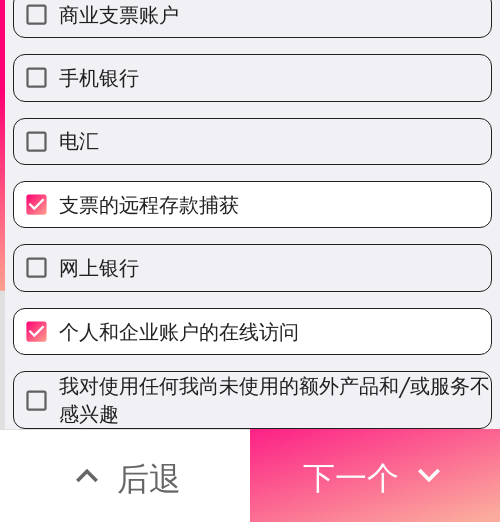 click on "下一个" at bounding box center [351, 478] 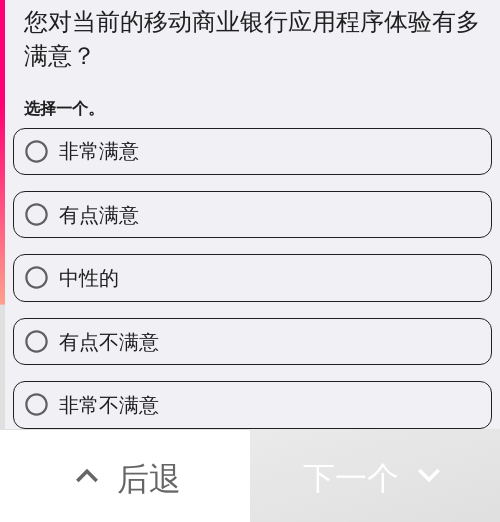 scroll, scrollTop: 27, scrollLeft: 0, axis: vertical 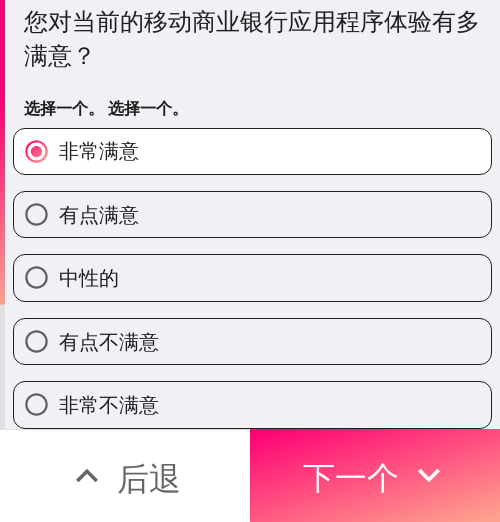 drag, startPoint x: 285, startPoint y: 56, endPoint x: 308, endPoint y: 56, distance: 23 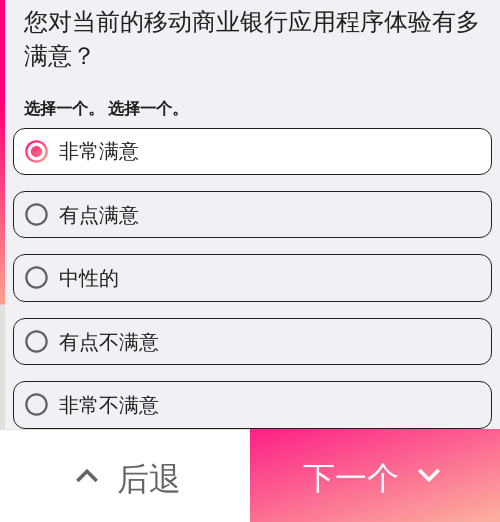 click on "下一个" at bounding box center (351, 478) 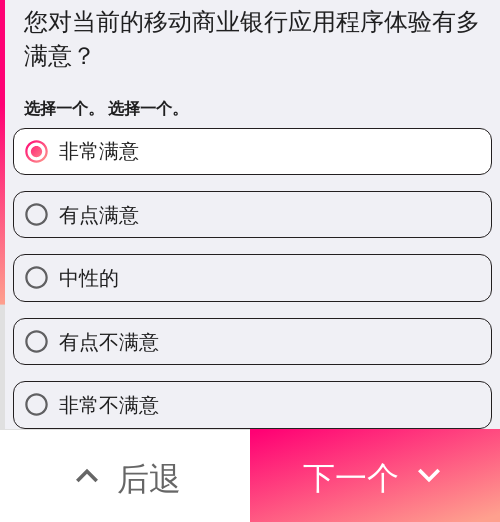 scroll, scrollTop: 0, scrollLeft: 0, axis: both 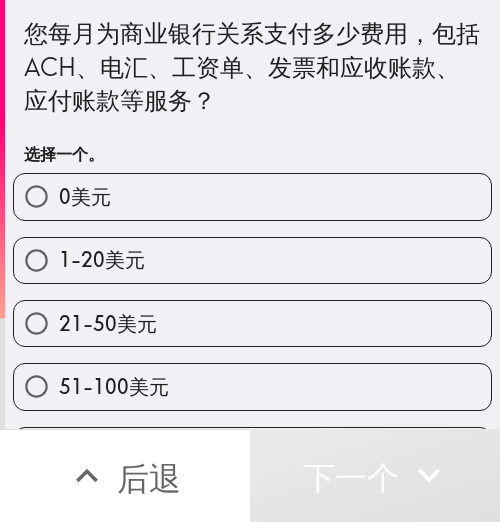 drag, startPoint x: 142, startPoint y: 318, endPoint x: 175, endPoint y: 319, distance: 33.01515 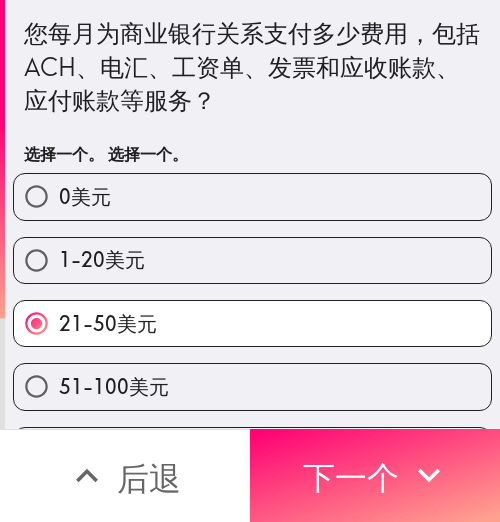 drag, startPoint x: 325, startPoint y: 470, endPoint x: 485, endPoint y: 470, distance: 160 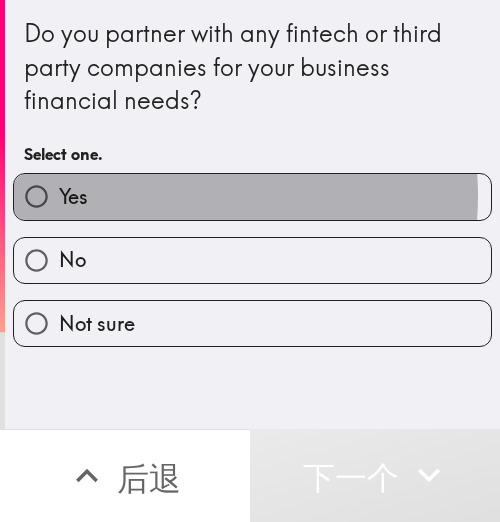 click on "Yes" at bounding box center (252, 196) 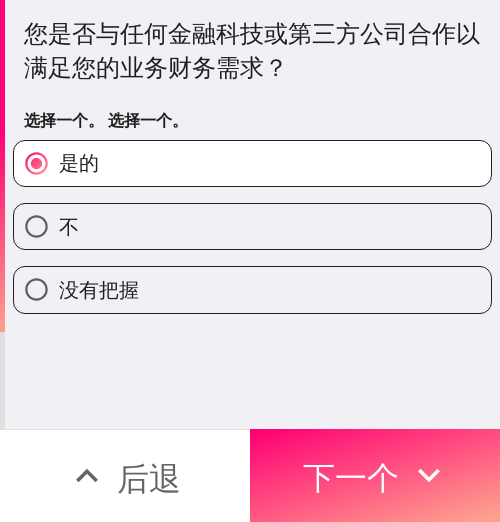 drag, startPoint x: 210, startPoint y: 108, endPoint x: 226, endPoint y: 122, distance: 21.260292 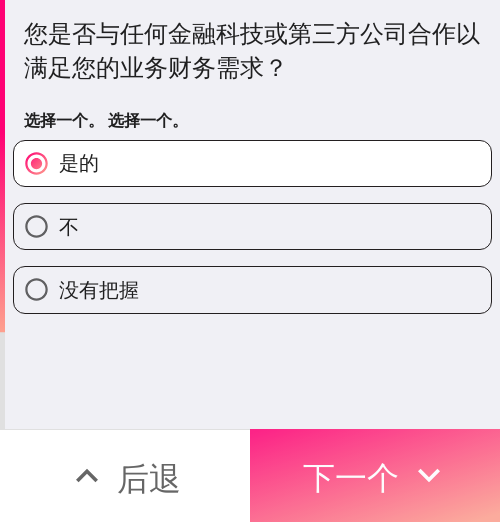 click on "下一个" at bounding box center (351, 478) 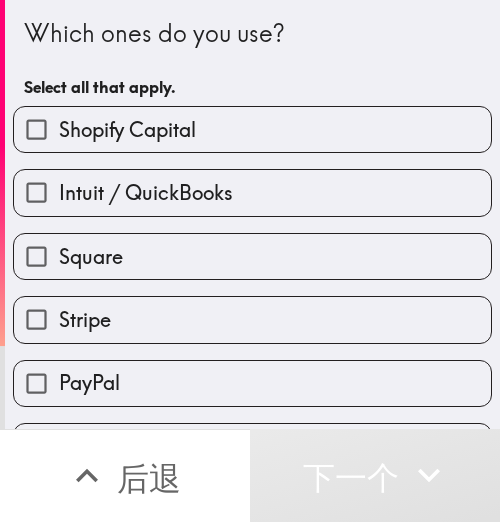 click on "Intuit / QuickBooks" at bounding box center (146, 193) 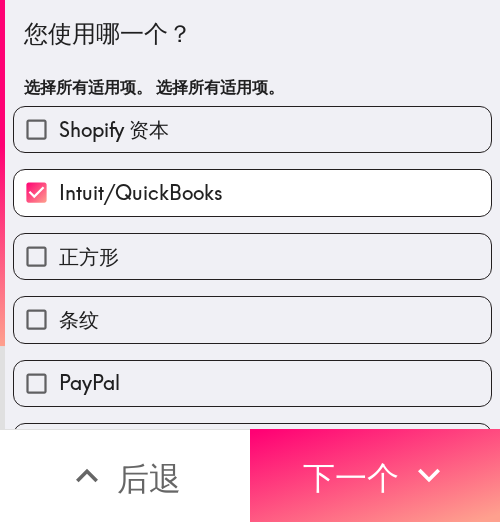 drag, startPoint x: 274, startPoint y: 46, endPoint x: 497, endPoint y: 45, distance: 223.00224 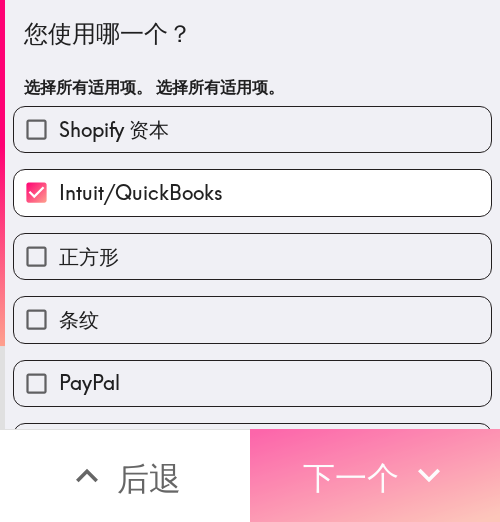 click on "下一个" at bounding box center [375, 475] 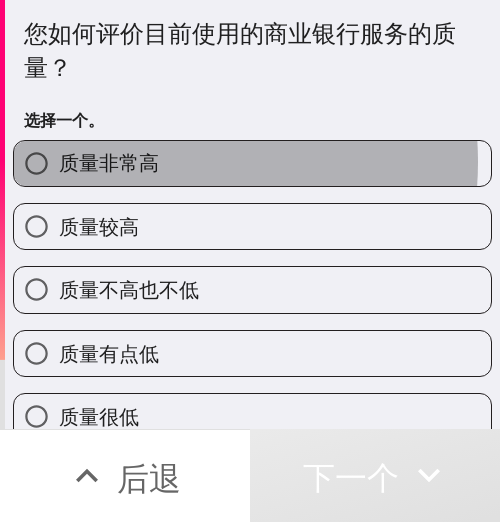 drag, startPoint x: 141, startPoint y: 162, endPoint x: 257, endPoint y: 176, distance: 116.841774 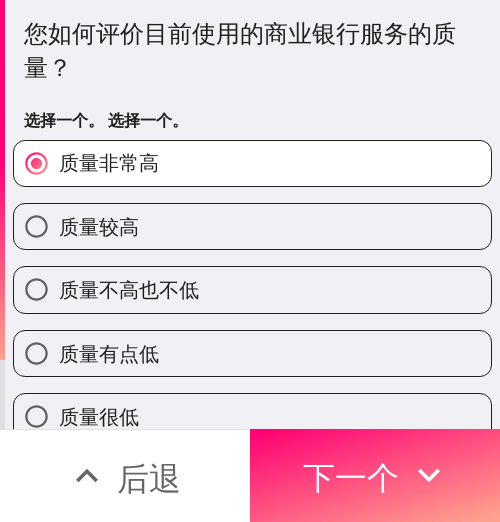 drag, startPoint x: 244, startPoint y: 98, endPoint x: 486, endPoint y: 98, distance: 242 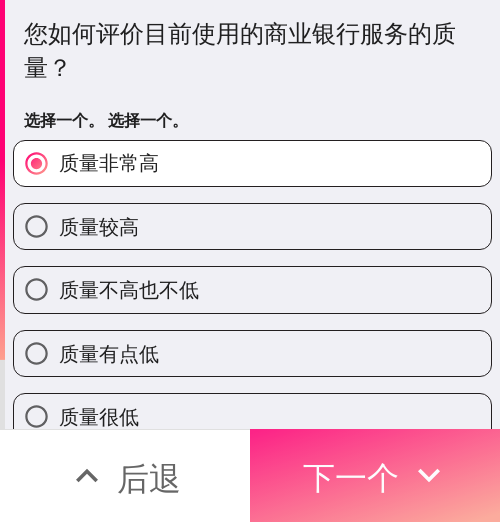 drag, startPoint x: 307, startPoint y: 447, endPoint x: 339, endPoint y: 447, distance: 32 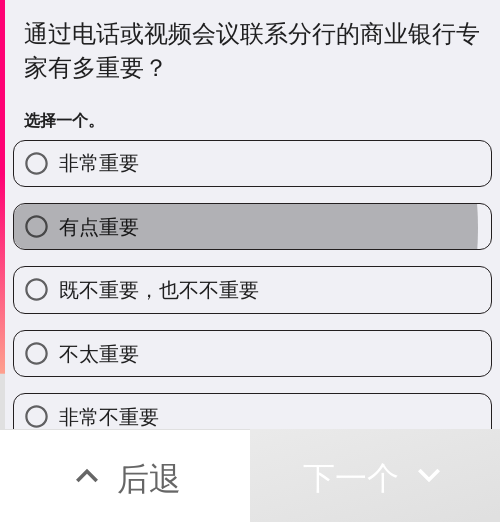 drag, startPoint x: 152, startPoint y: 228, endPoint x: 455, endPoint y: 228, distance: 303 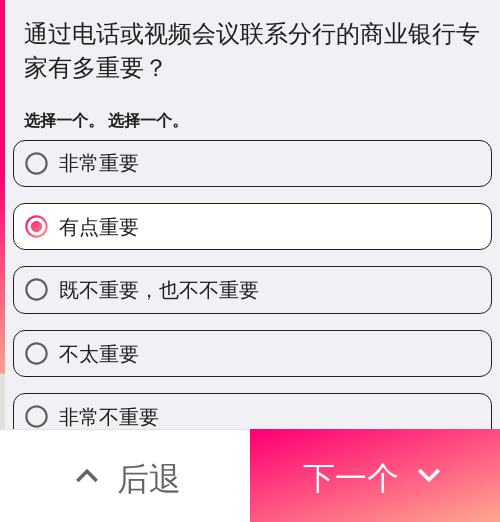 drag, startPoint x: 340, startPoint y: 97, endPoint x: 425, endPoint y: 97, distance: 85 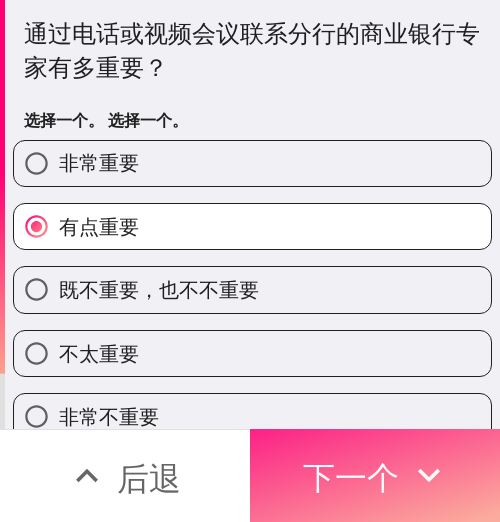 drag, startPoint x: 378, startPoint y: 450, endPoint x: 493, endPoint y: 458, distance: 115.27792 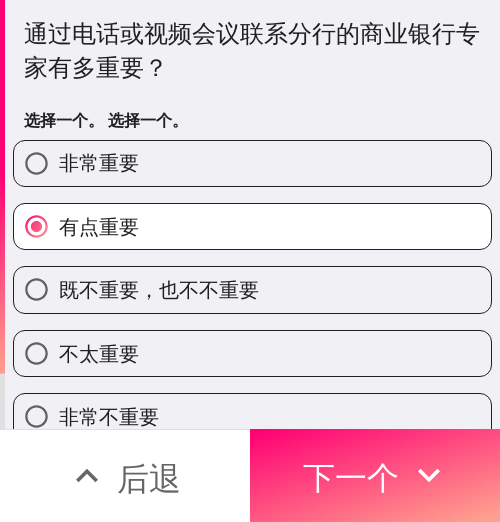 click on "下一个" at bounding box center [351, 478] 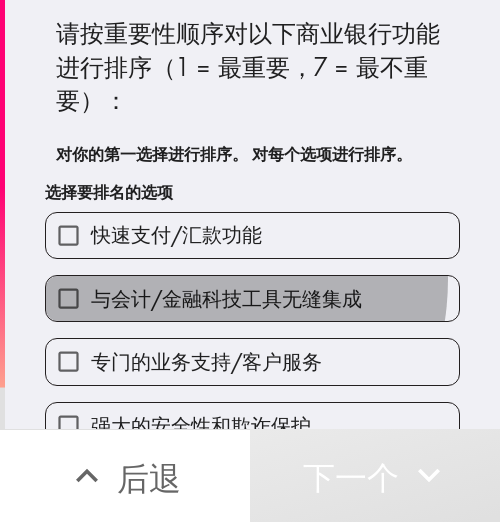 click on "与会计/金融科技工具无缝集成" at bounding box center (252, 298) 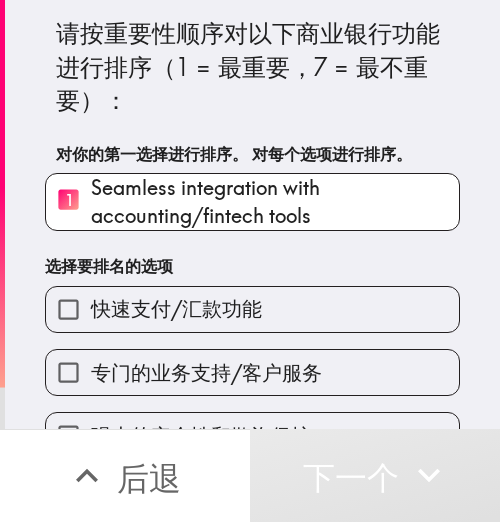 click on "快速支付/汇款功能" at bounding box center [176, 308] 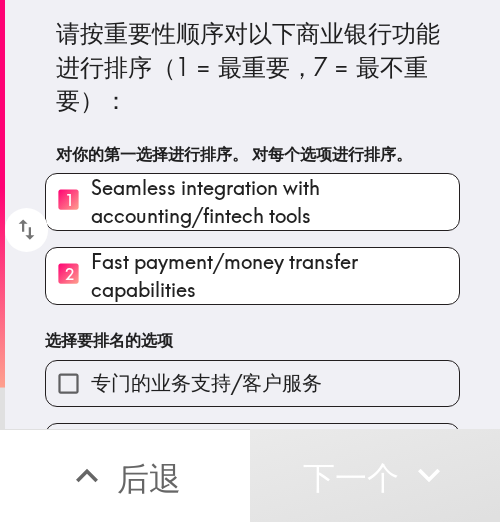 click on "专门的业务支持/客户服务" at bounding box center [206, 382] 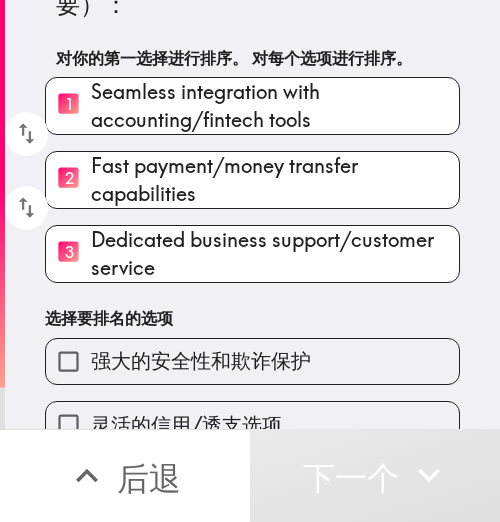 scroll, scrollTop: 257, scrollLeft: 0, axis: vertical 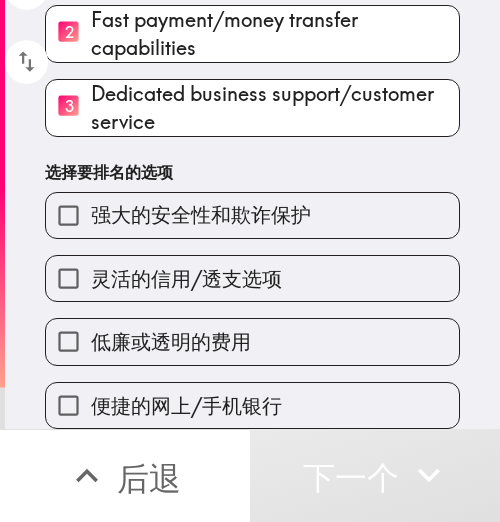 click on "低廉或透明的费用" at bounding box center (244, 333) 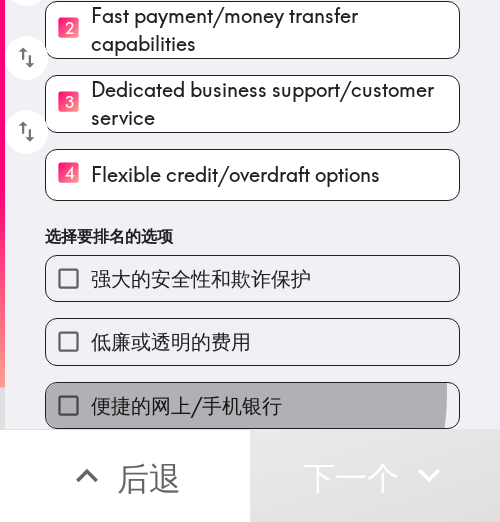 click on "便捷的网上/手机银行" at bounding box center (186, 405) 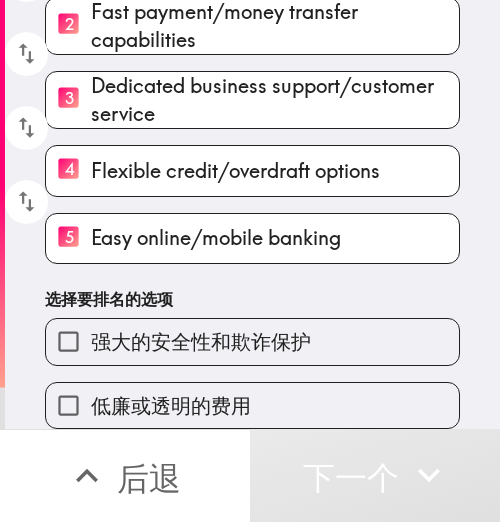 click on "强大的安全性和欺诈保护" at bounding box center [252, 341] 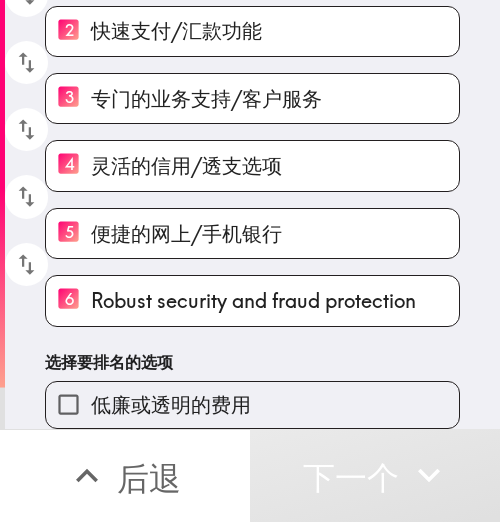 click on "低廉或透明的费用" at bounding box center (171, 404) 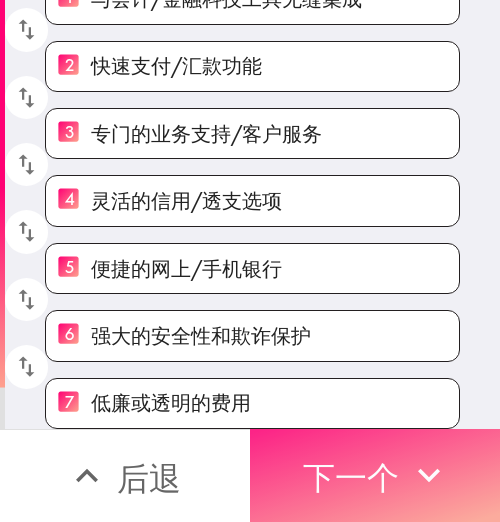 drag, startPoint x: 386, startPoint y: 457, endPoint x: 483, endPoint y: 457, distance: 97 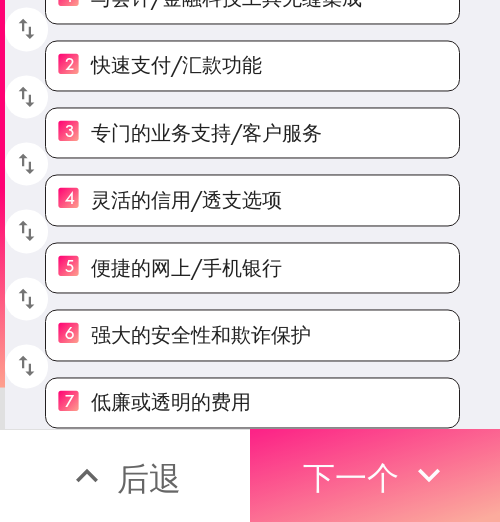 scroll, scrollTop: 17, scrollLeft: 0, axis: vertical 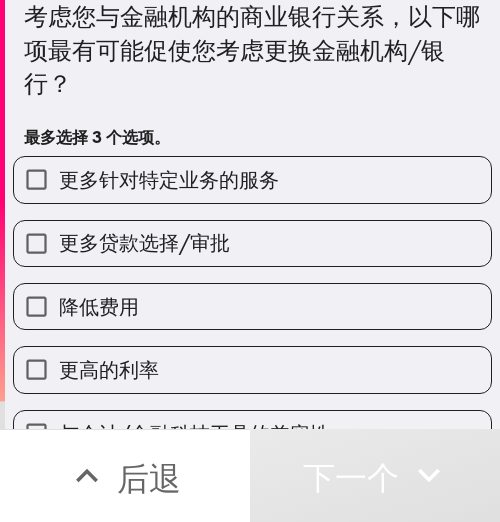 drag, startPoint x: 225, startPoint y: 165, endPoint x: 228, endPoint y: 176, distance: 11.401754 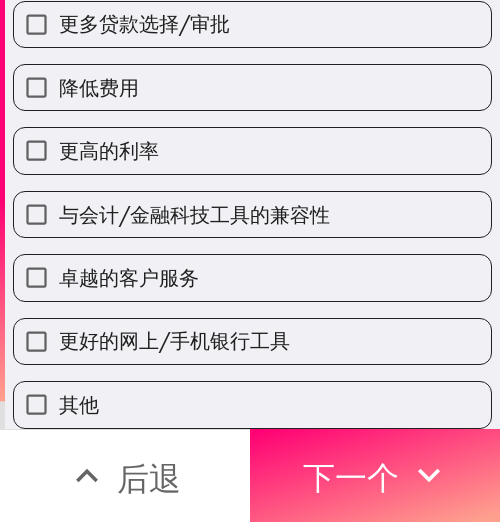 scroll, scrollTop: 251, scrollLeft: 0, axis: vertical 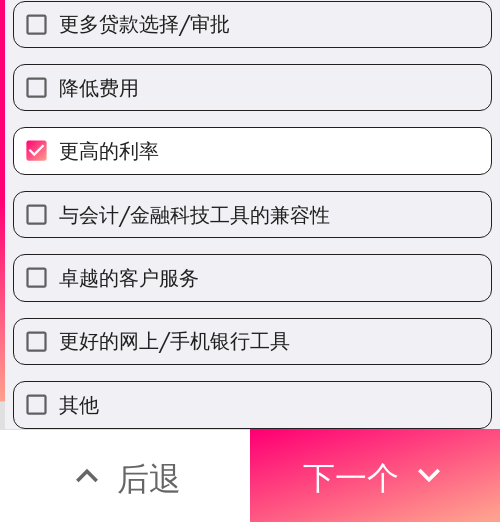 click on "卓越的客户服务" at bounding box center (252, 277) 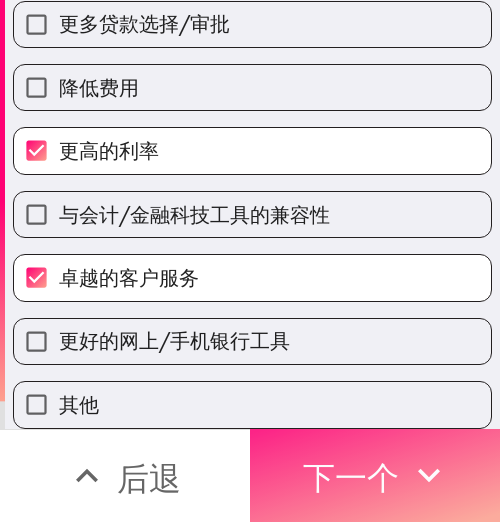 click on "下一个" at bounding box center [351, 478] 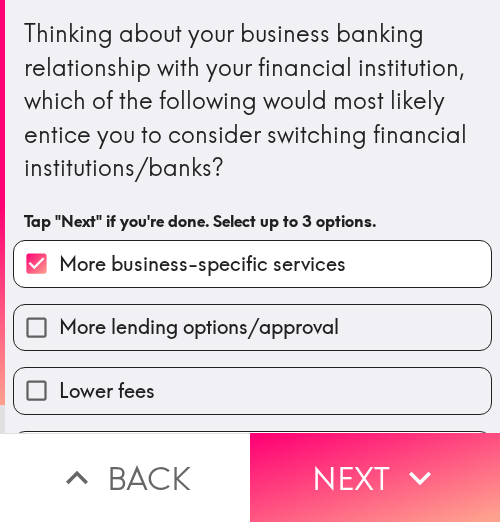 scroll, scrollTop: 0, scrollLeft: 0, axis: both 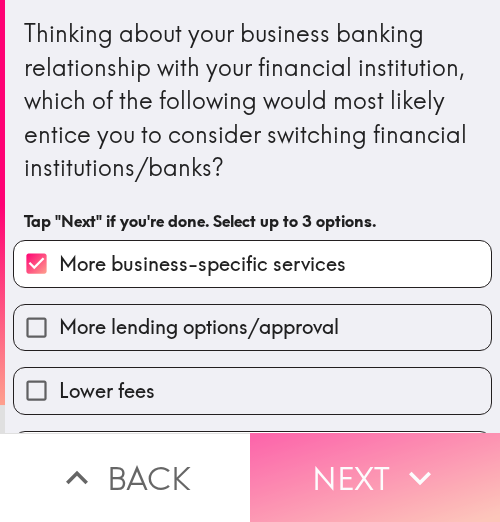 drag, startPoint x: 374, startPoint y: 464, endPoint x: 476, endPoint y: 464, distance: 102 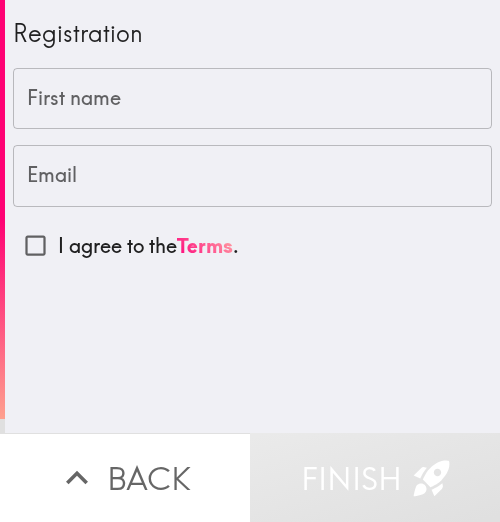 click on "First name" at bounding box center (252, 99) 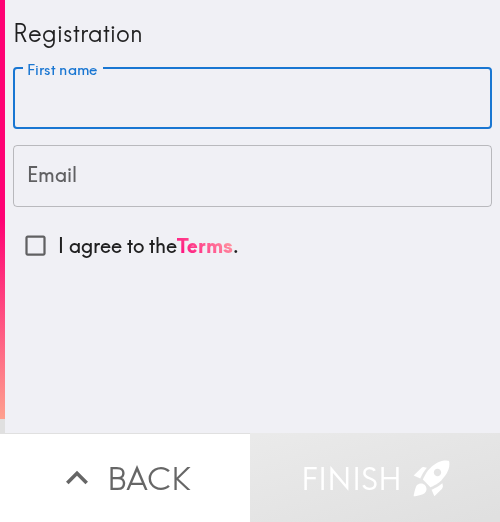 paste on "[FIRST]" 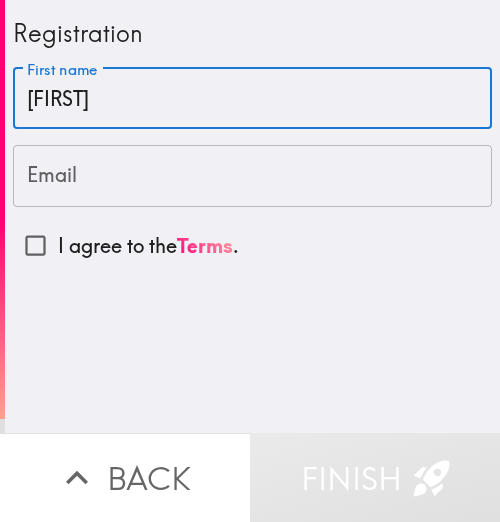 type on "[FIRST]" 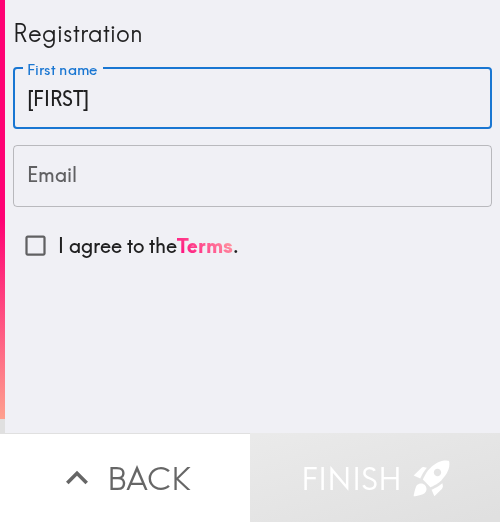 click on "Alicia" at bounding box center [252, 99] 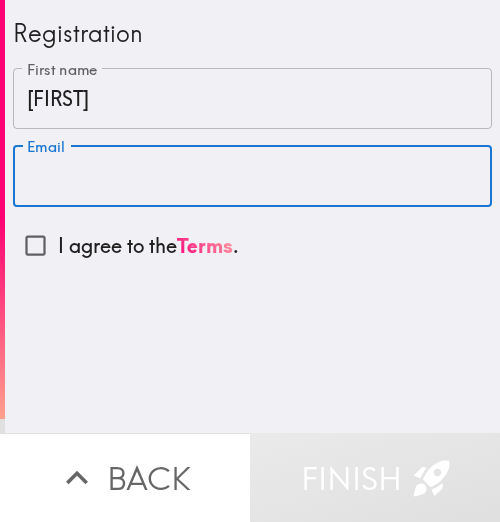 paste on "lewalicia312@gmail.com" 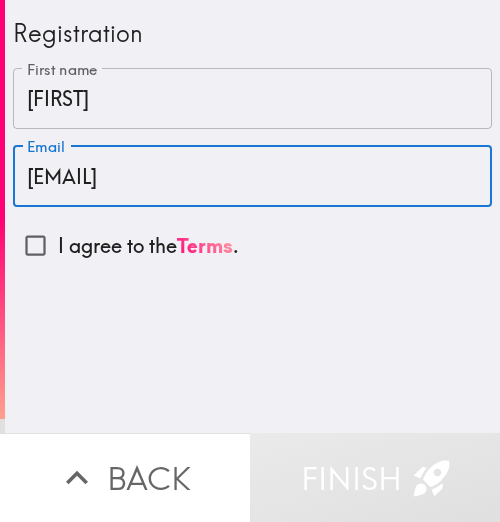 type on "lewalicia312@gmail.com" 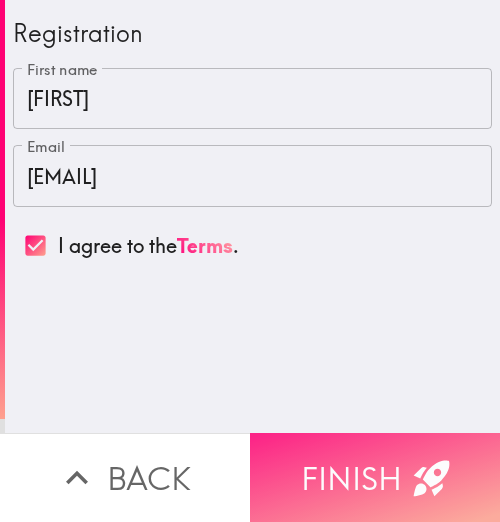 click on "Finish" at bounding box center [375, 477] 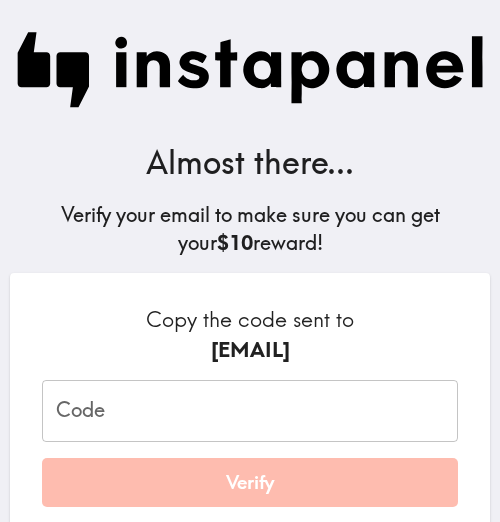 click on "Almost there... Verify your email to make sure you can get your  $10  reward!" at bounding box center [250, 136] 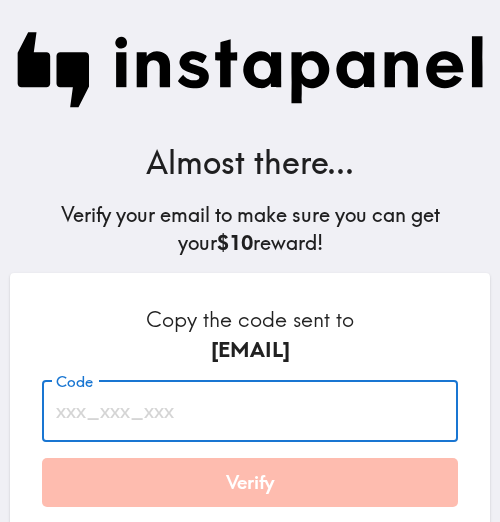 paste on "JM7_jgr_hya" 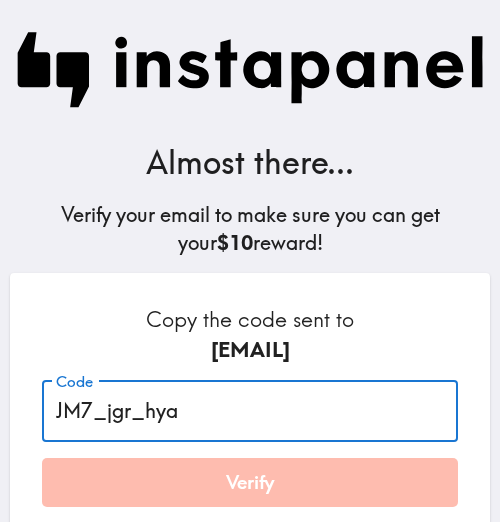 type on "JM7_jgr_hya" 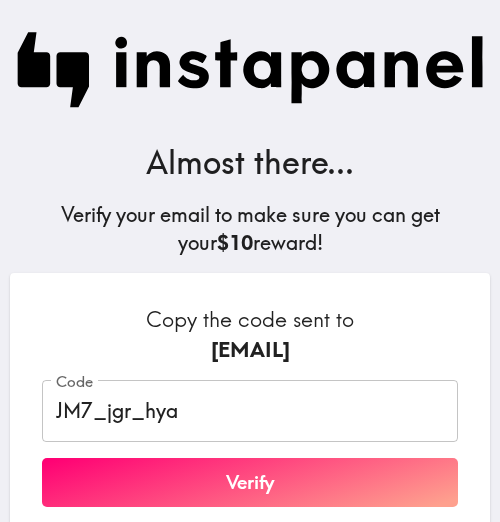 click on "Verify" at bounding box center (250, 483) 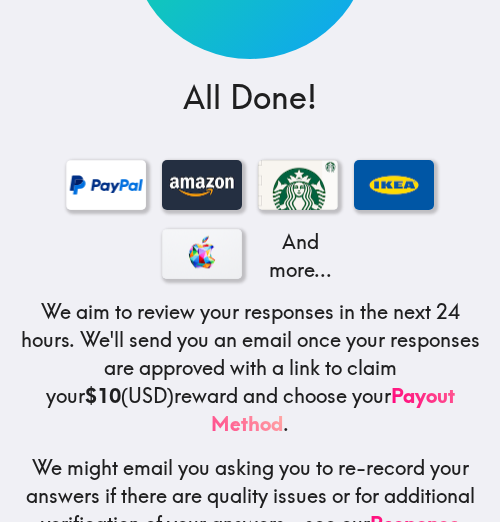 scroll, scrollTop: 400, scrollLeft: 0, axis: vertical 